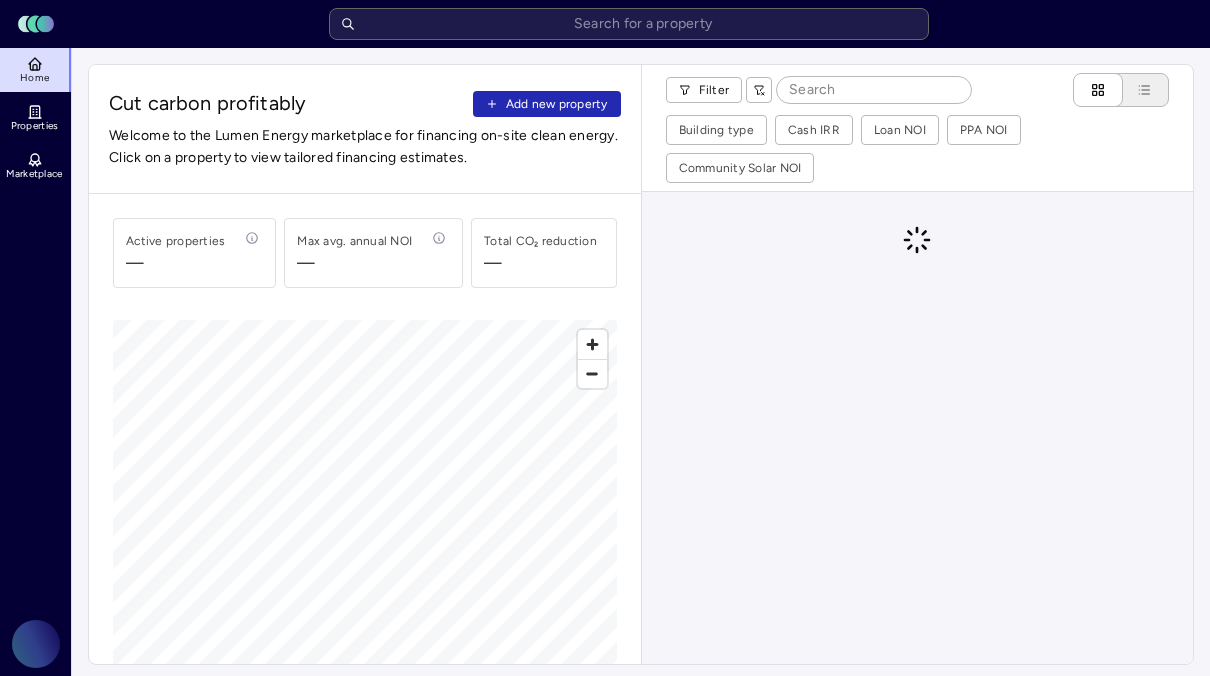scroll, scrollTop: 0, scrollLeft: 0, axis: both 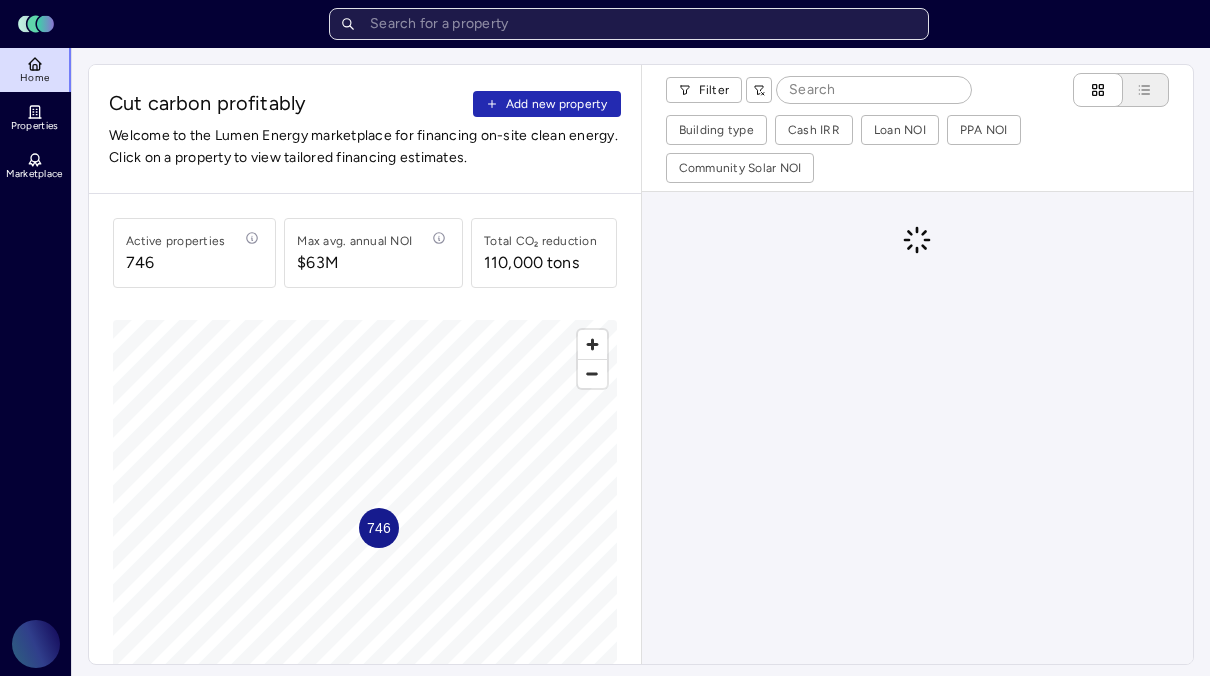 click at bounding box center [629, 24] 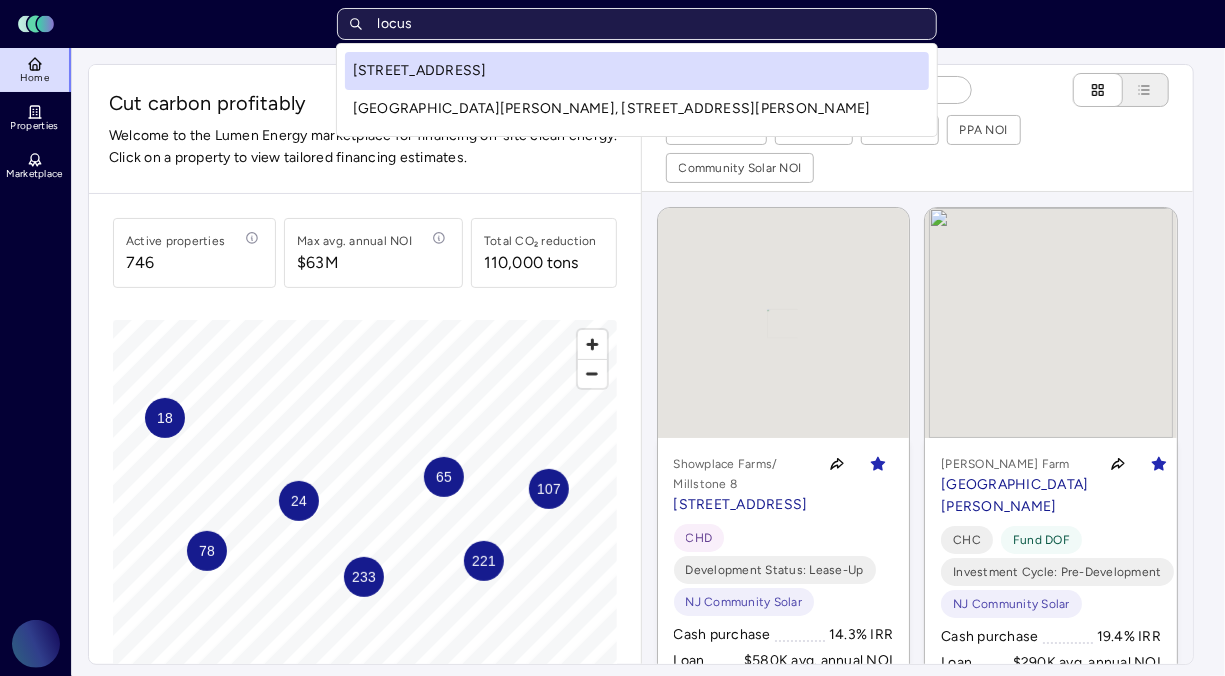 type on "locust" 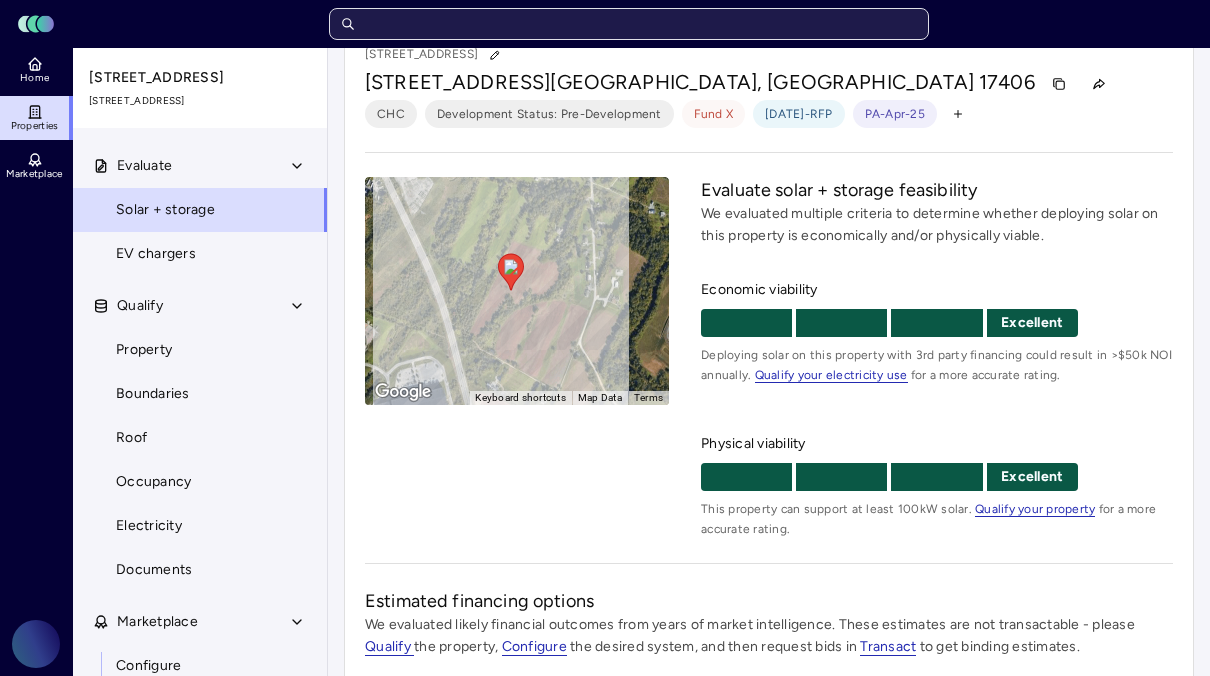 scroll, scrollTop: 33, scrollLeft: 0, axis: vertical 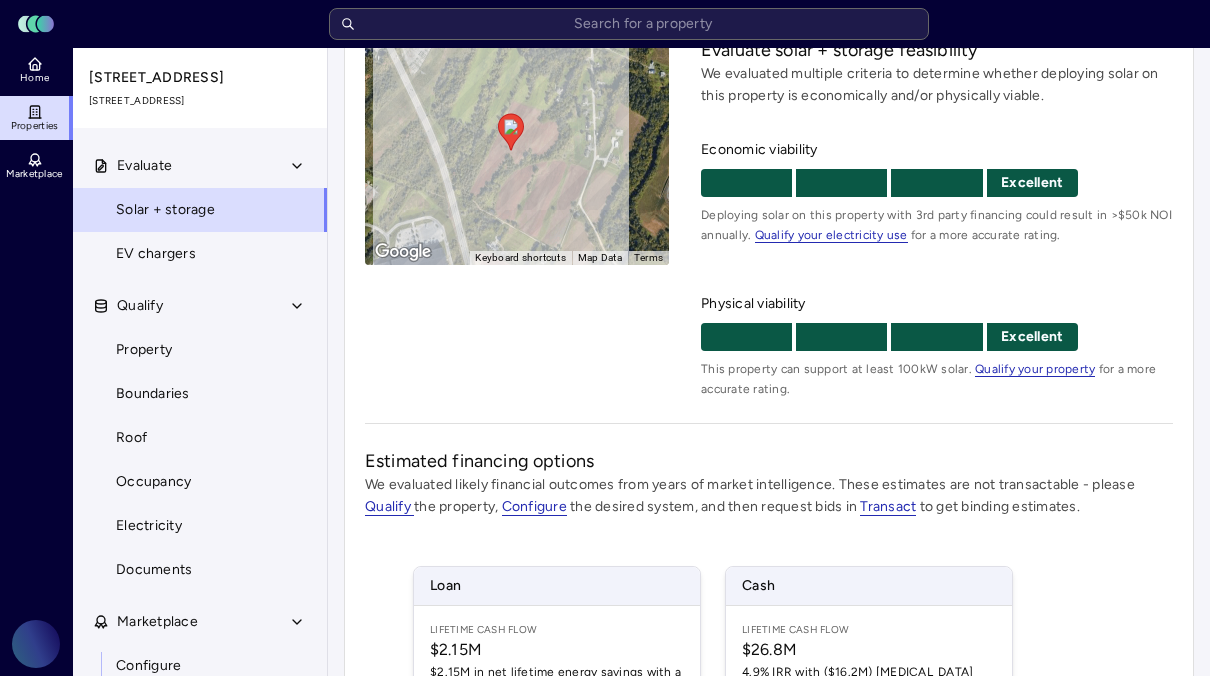 drag, startPoint x: 536, startPoint y: 214, endPoint x: 537, endPoint y: 140, distance: 74.00676 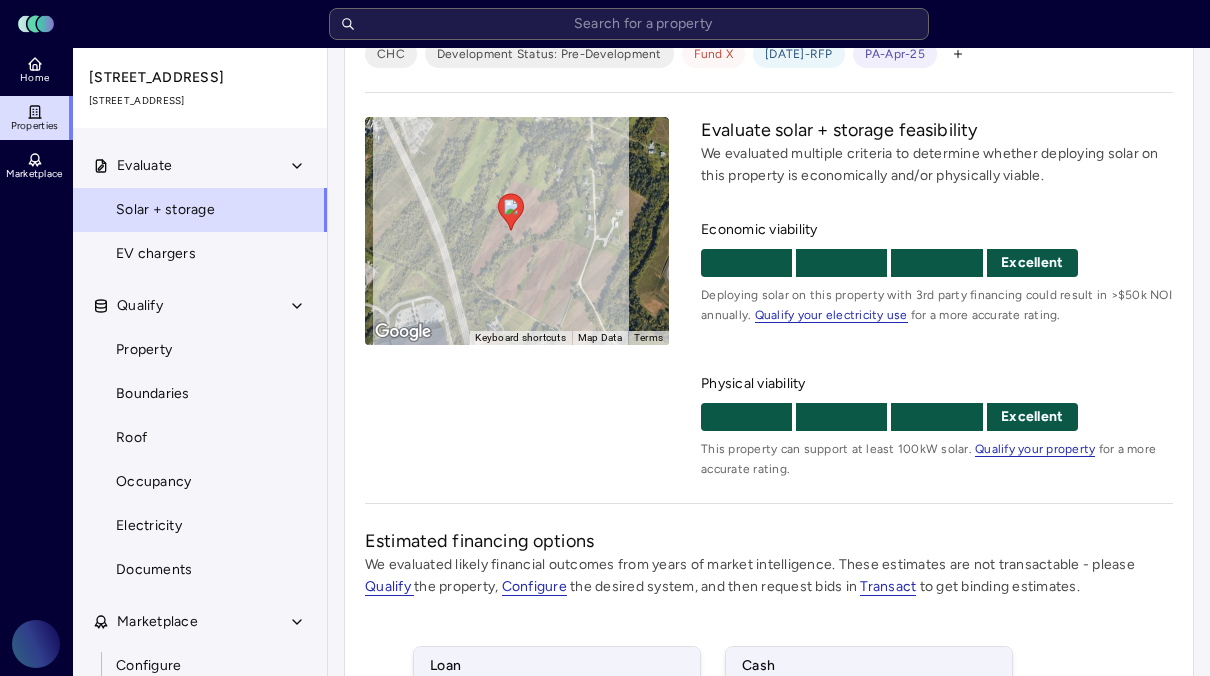 scroll, scrollTop: 0, scrollLeft: 0, axis: both 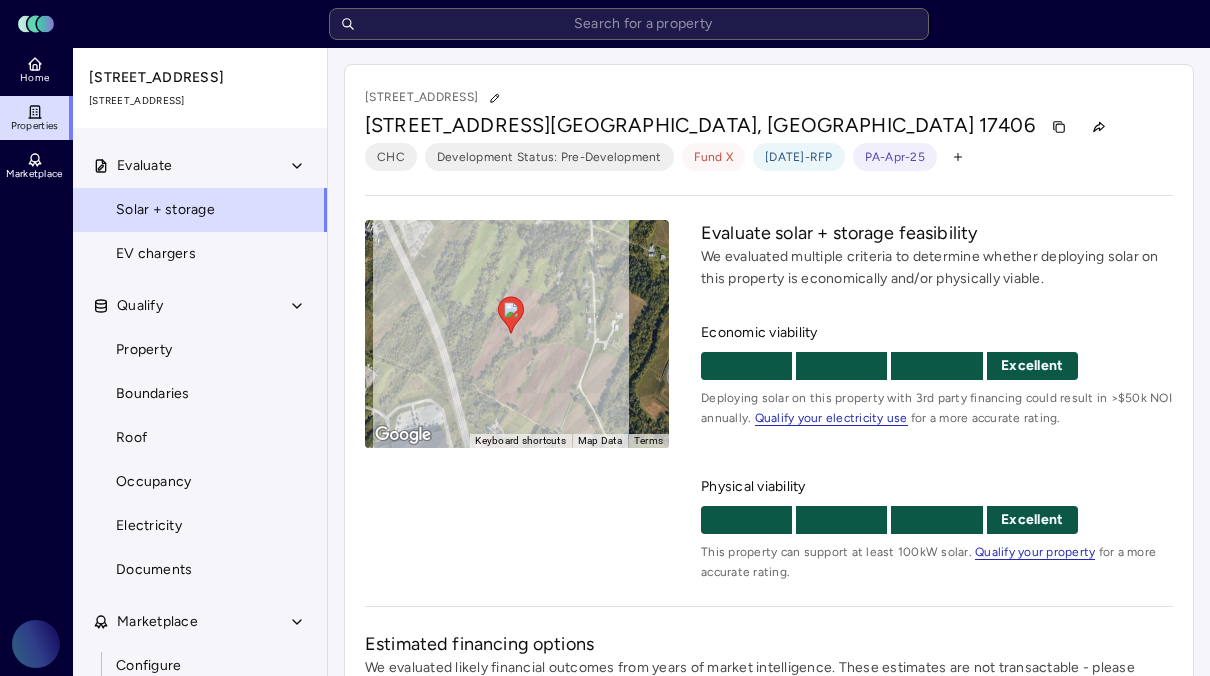 drag, startPoint x: 563, startPoint y: 390, endPoint x: 572, endPoint y: 202, distance: 188.2153 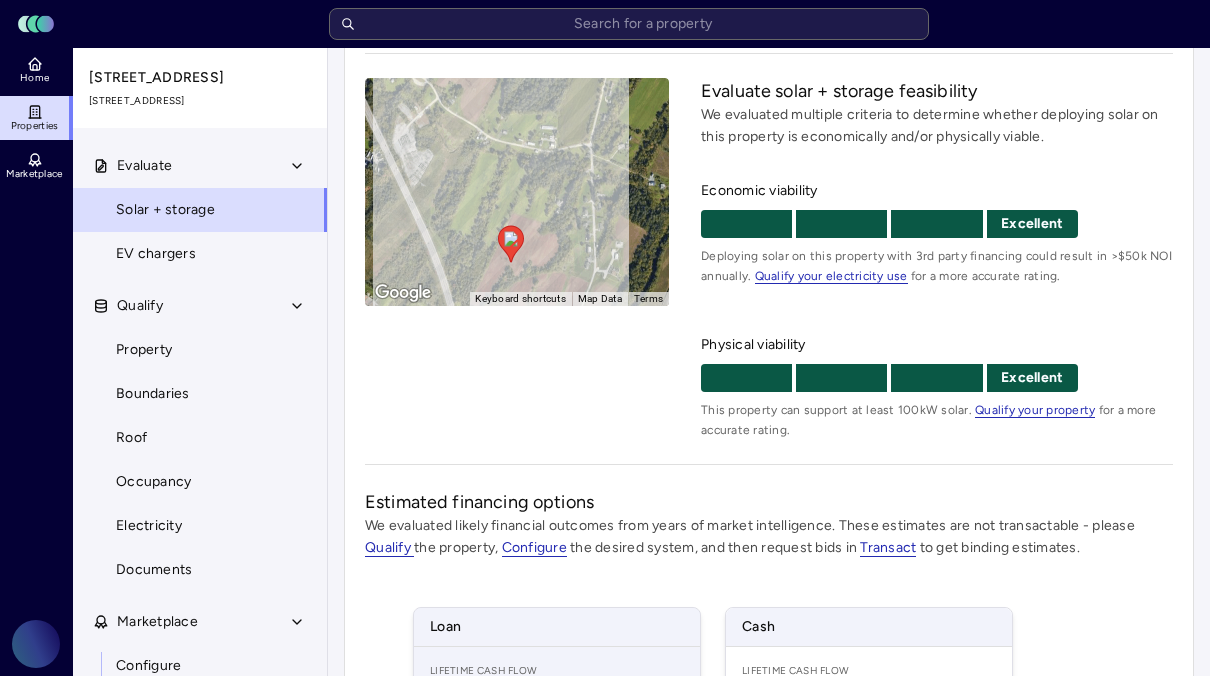 scroll, scrollTop: 475, scrollLeft: 0, axis: vertical 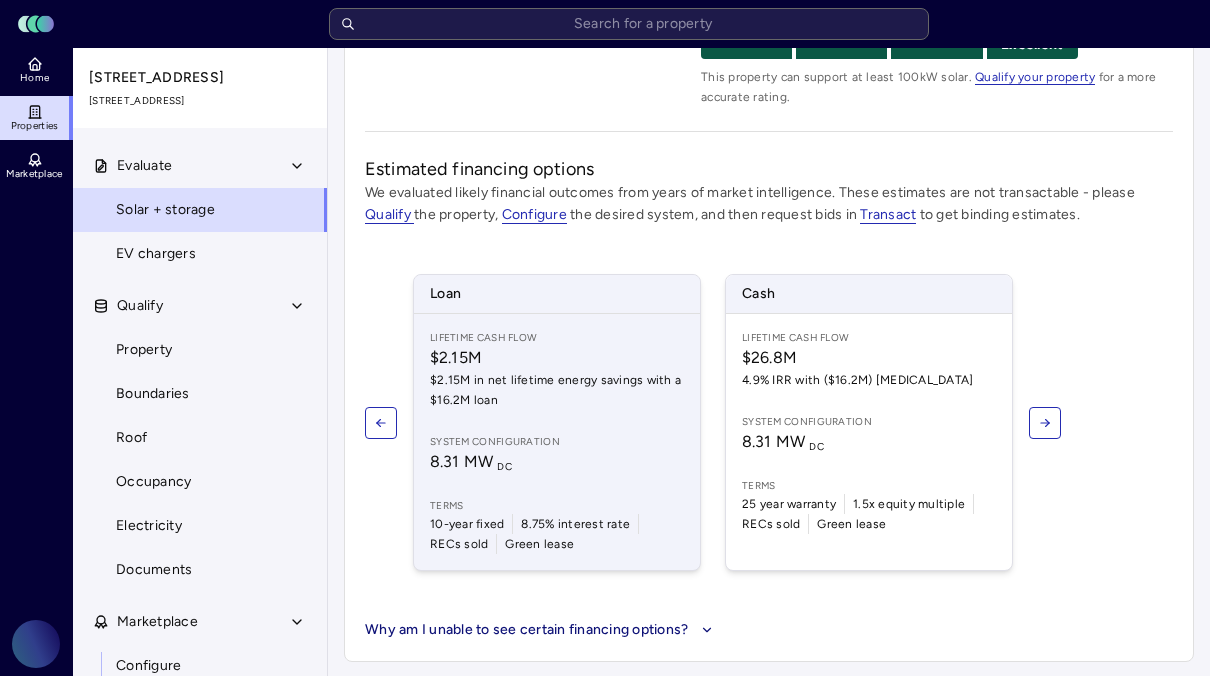 drag, startPoint x: 581, startPoint y: 320, endPoint x: 566, endPoint y: 538, distance: 218.51544 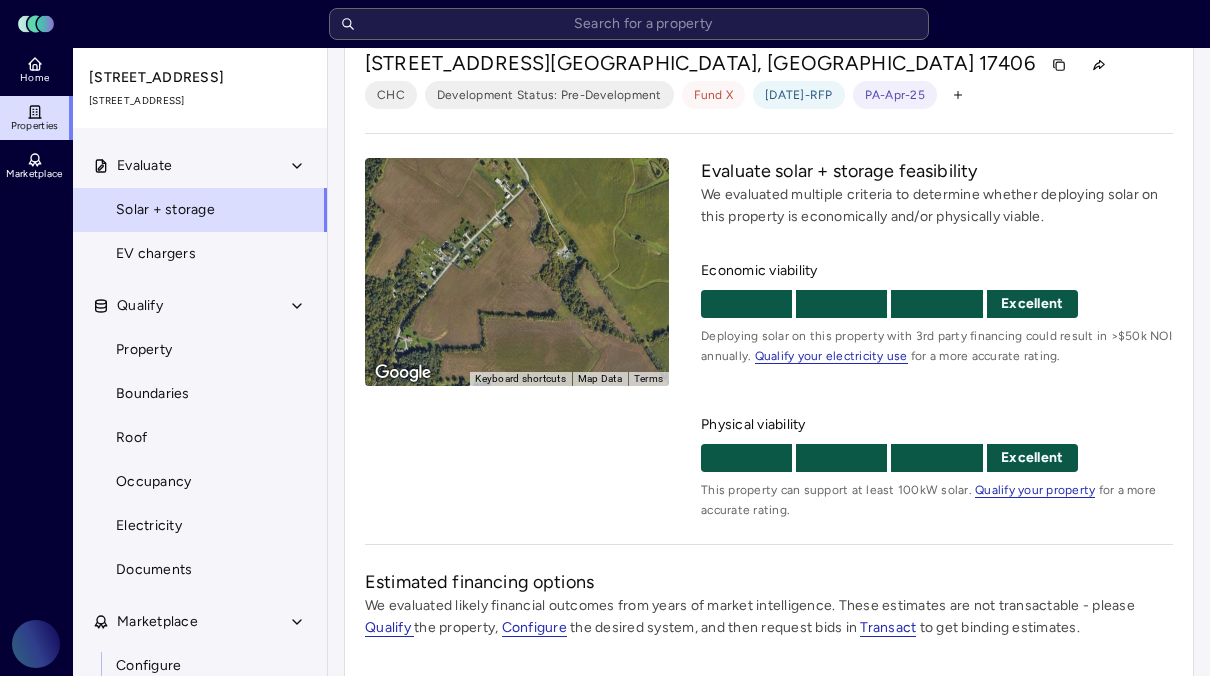 scroll, scrollTop: 8, scrollLeft: 0, axis: vertical 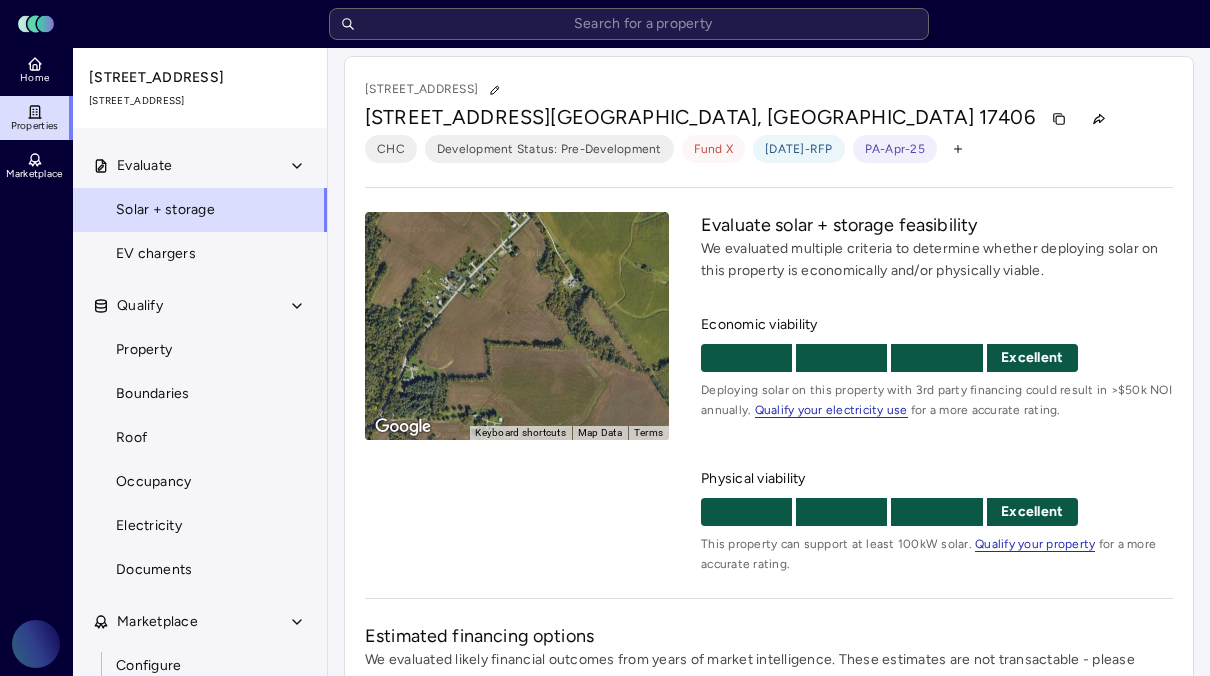 drag, startPoint x: 529, startPoint y: 305, endPoint x: 550, endPoint y: 158, distance: 148.49243 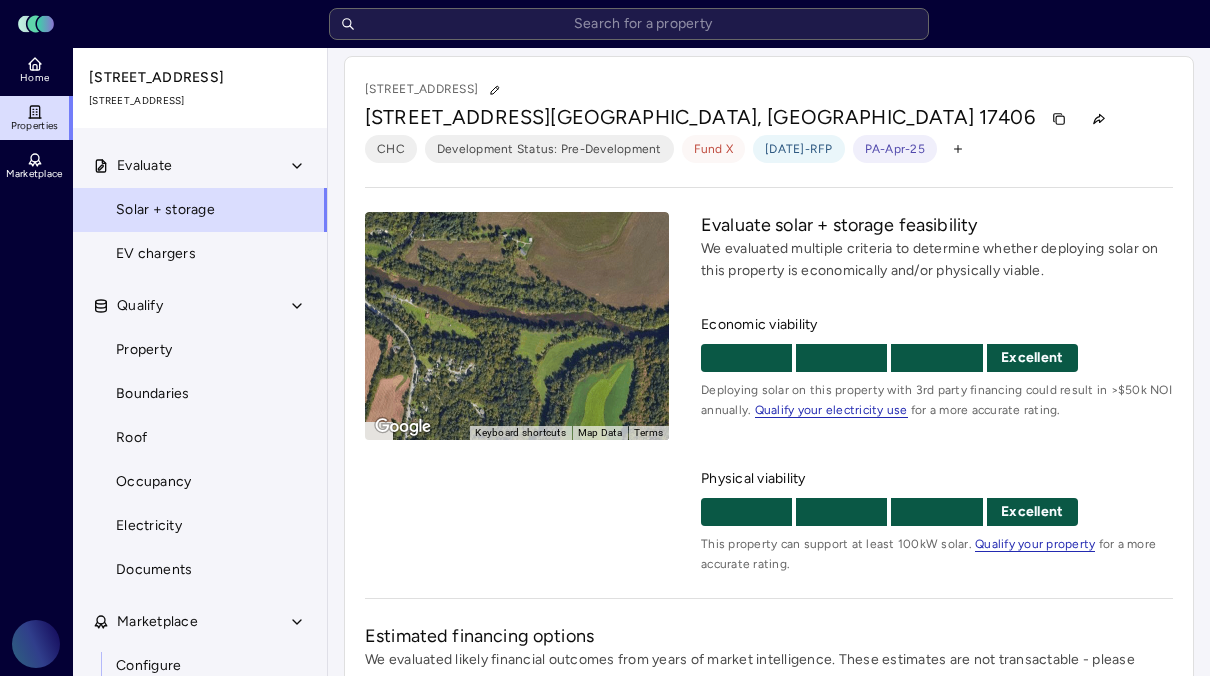 drag, startPoint x: 556, startPoint y: 302, endPoint x: 567, endPoint y: 204, distance: 98.61542 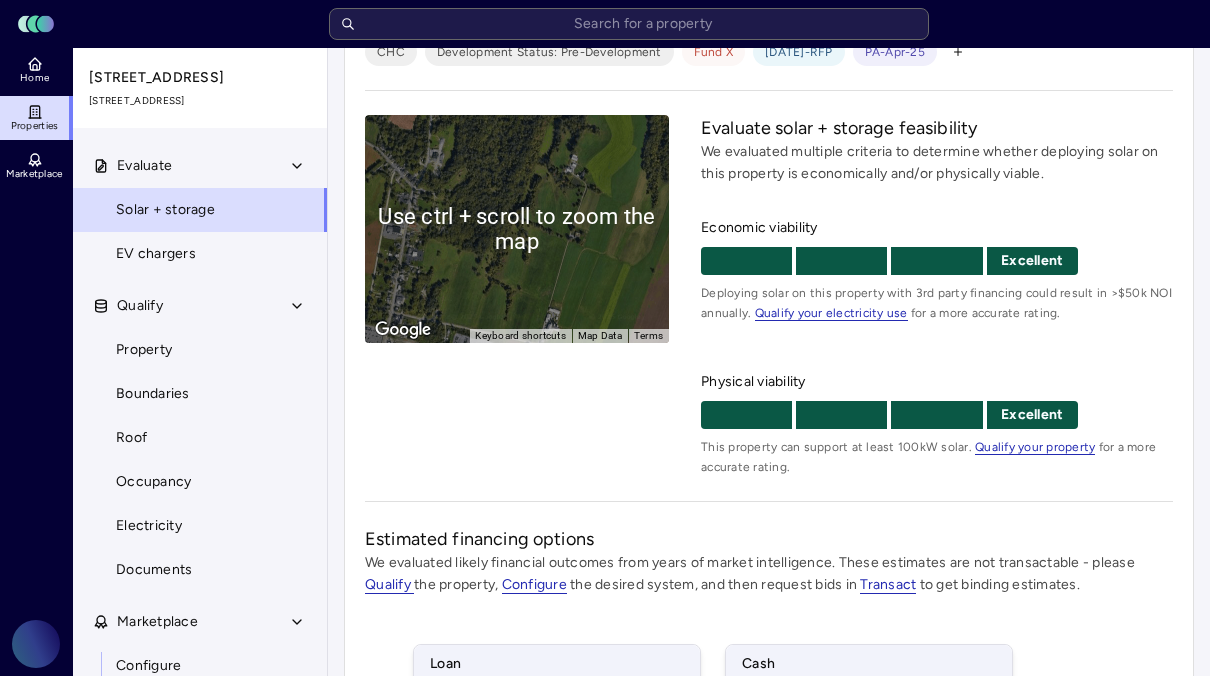 scroll, scrollTop: 108, scrollLeft: 0, axis: vertical 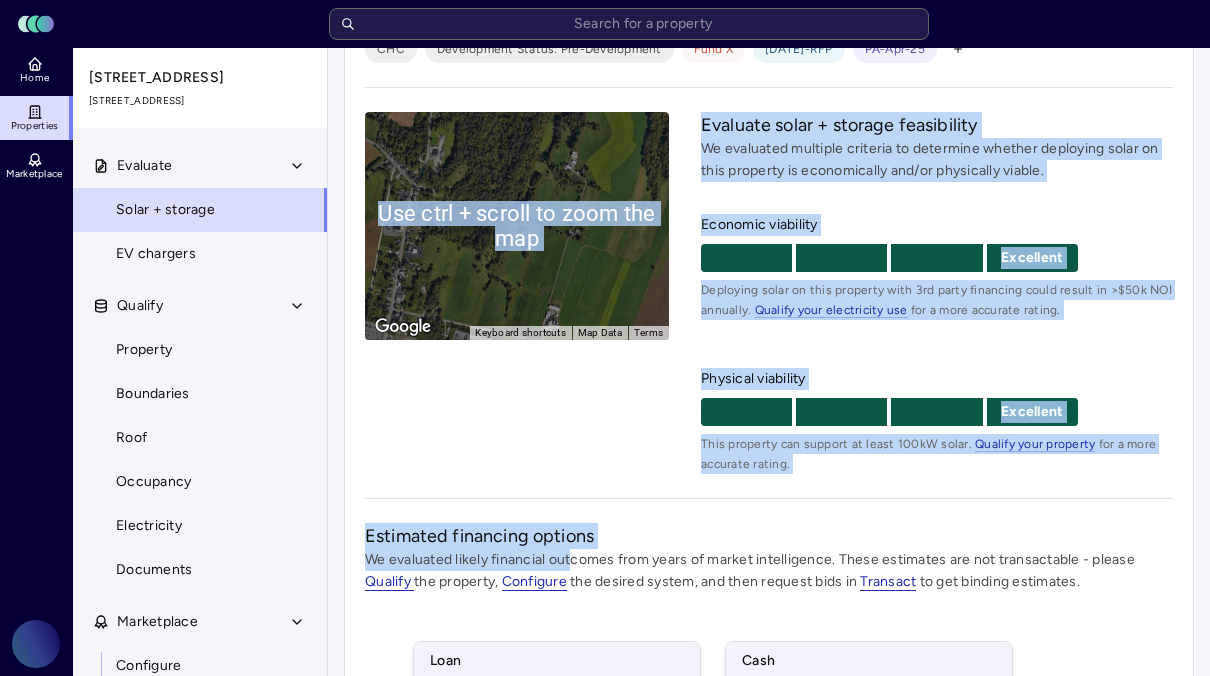 drag, startPoint x: 578, startPoint y: 544, endPoint x: 574, endPoint y: 566, distance: 22.36068 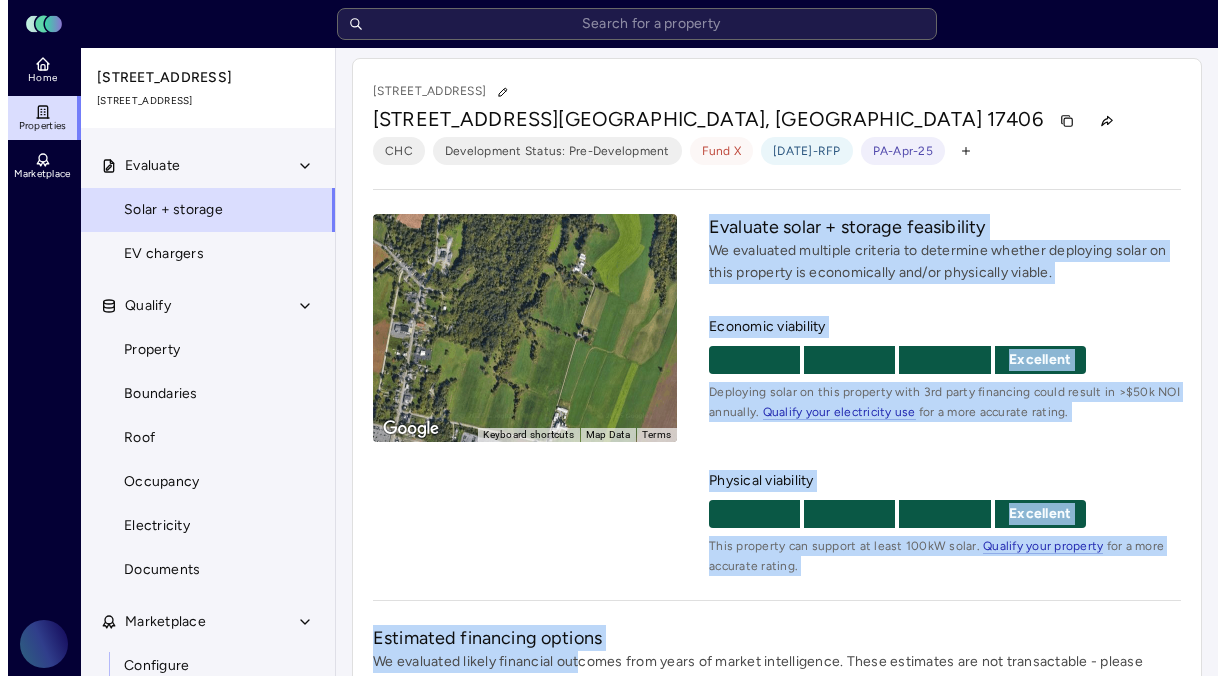 scroll, scrollTop: 0, scrollLeft: 0, axis: both 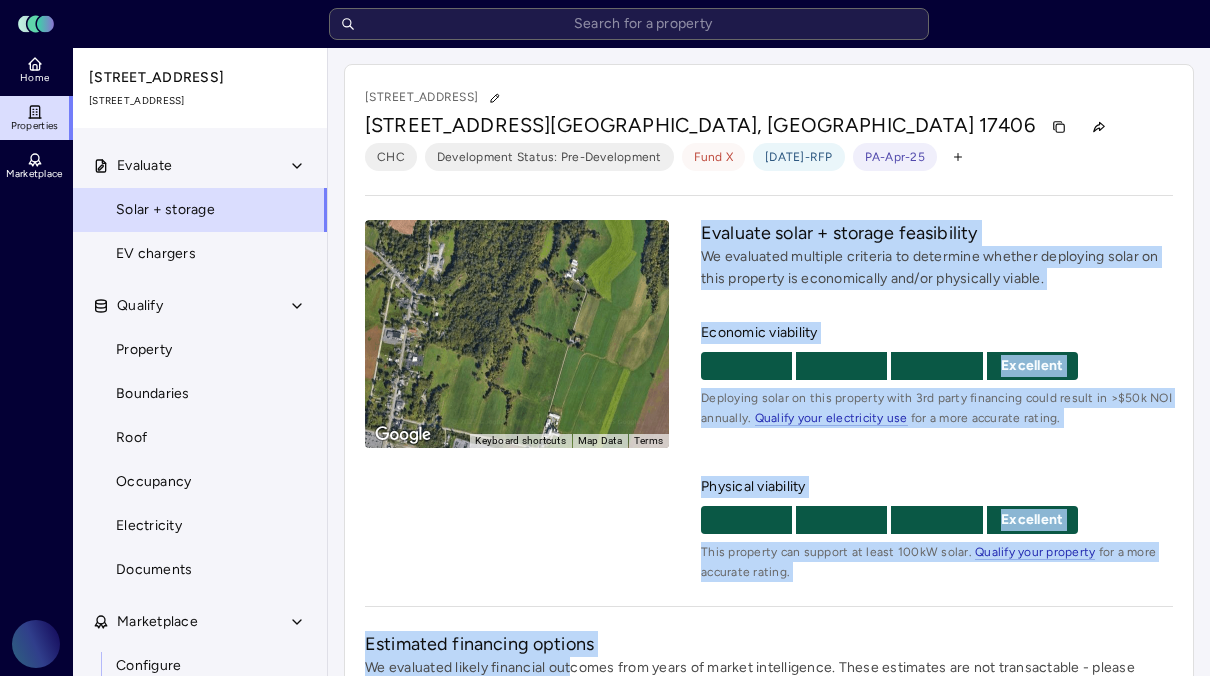 click on "Evaluate solar + storage feasibility" at bounding box center (937, 233) 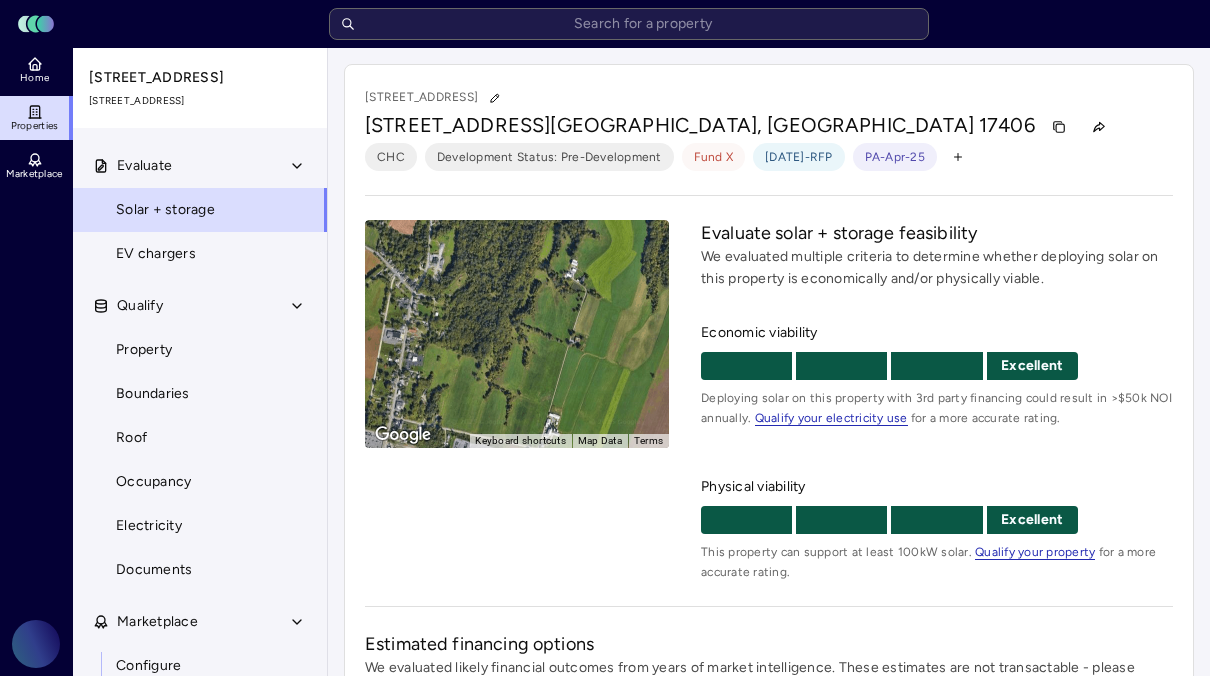 click on "[STREET_ADDRESS]" at bounding box center (769, 98) 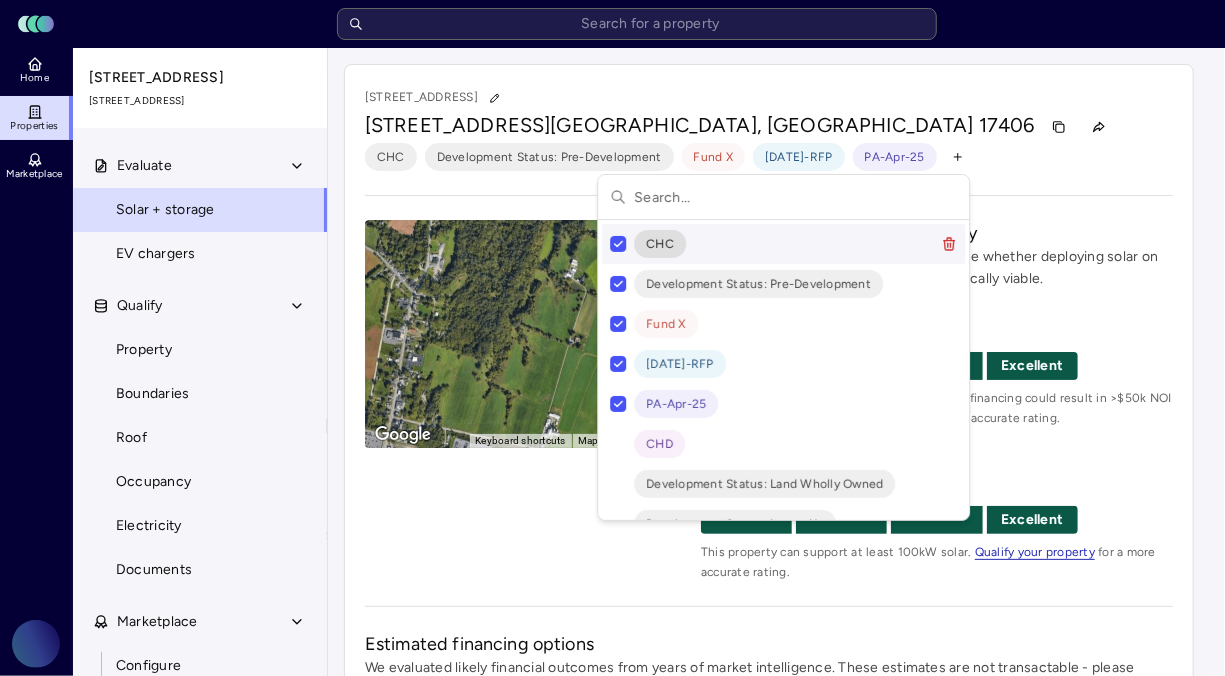 click on "Toggle Sidebar Lumen Energy Logo Home Properties Marketplace Crow Holdings [EMAIL_ADDRESS][DOMAIN_NAME] [STREET_ADDRESS] Evaluate Solar + storage EV chargers Qualify Property Boundaries Roof Occupancy Electricity Documents Marketplace Configure Transact Shine Your estimates have been updated [STREET_ADDRESS] CHC Development Status: Pre-Development Fund X [DATE]-RFP [GEOGRAPHIC_DATA]-Apr-25 To navigate the map with touch gestures double-tap and hold your finger on the map, then drag the map. ← Move left → Move right ↑ Move up ↓ Move down + Zoom in - Zoom out Home Jump left by 75% End Jump right by 75% Page Up Jump up by 75% Page Down Jump down by 75% To navigate, press the arrow keys. Use ctrl + scroll to zoom the map Keyboard shortcuts Map Data Imagery ©2025 Airbus, Maxar Technologies Imagery ©2025 Airbus, Maxar Technologies 200 m  Click to toggle between metric and imperial units Terms Report a map error Economic viability" at bounding box center [612, 576] 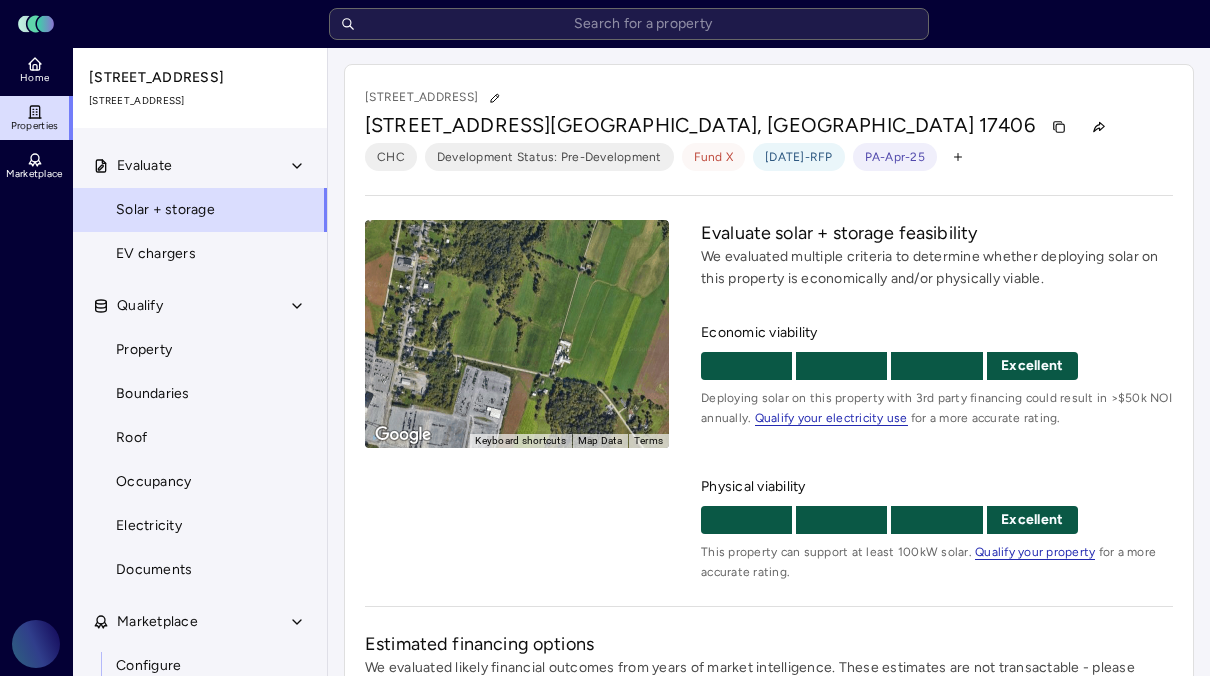 drag, startPoint x: 475, startPoint y: 286, endPoint x: 442, endPoint y: 241, distance: 55.803226 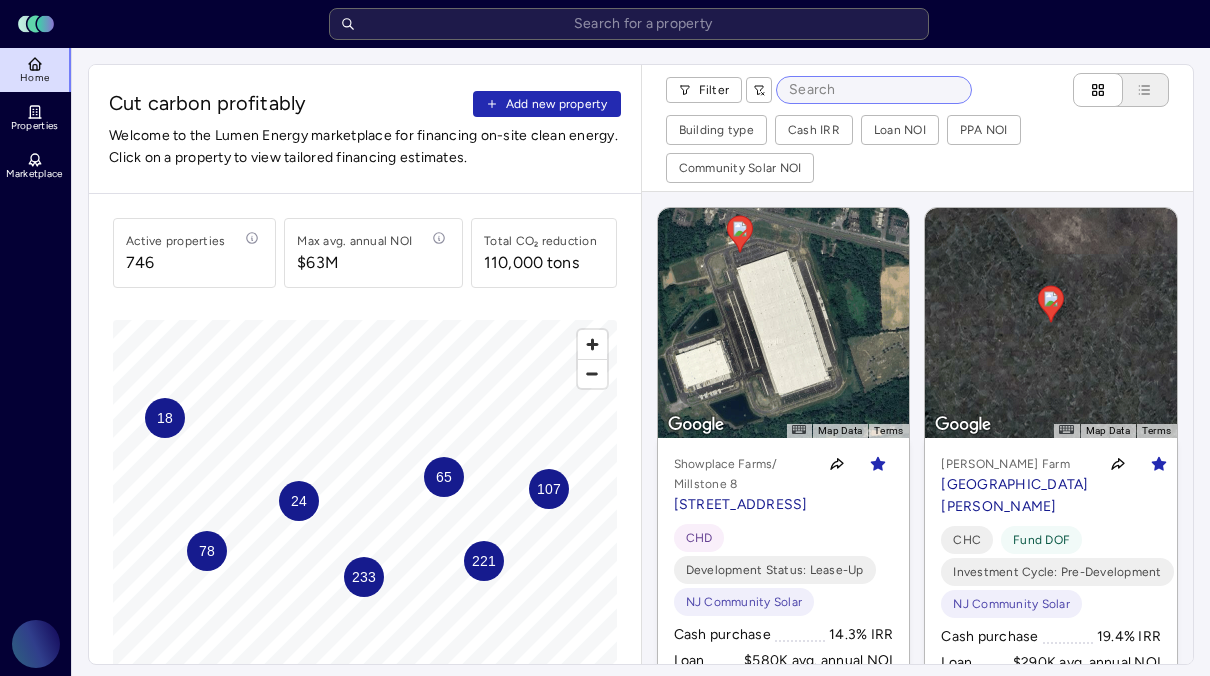 click at bounding box center (874, 90) 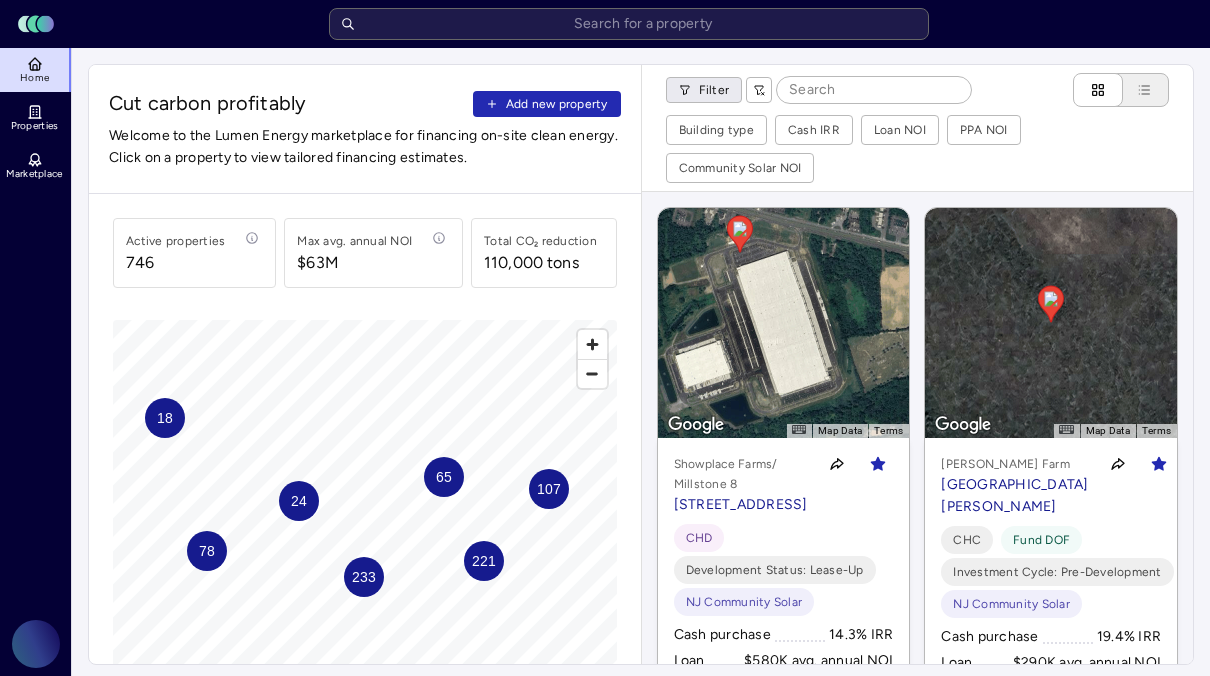 click on "Toggle Sidebar Lumen Energy Logo Home Properties Marketplace Crow Holdings [EMAIL_ADDRESS][DOMAIN_NAME] Cut carbon profitably Add new property Welcome to the Lumen Energy marketplace for financing on-site clean energy. Click on a property to view tailored financing estimates. Active properties [STREET_ADDRESS] annual NOI $63M Total CO₂ reduction 110,000 tons 233 221 78 107 65 18 24 © Mapbox   © OpenStreetMap   Improve this map Filter Building type Cash IRR Loan NOI PPA NOI Community Solar NOI To navigate the map with touch gestures double-tap and hold your finger on the map, then drag the map. ← Move left → Move right ↑ Move up ↓ Move down + Zoom in - Zoom out Home Jump left by 75% End Jump right by 75% Page Up Jump up by 75% Page Down Jump down by 75% To navigate, press the arrow keys. Map Data Imagery ©2025 Airbus, Maxar Technologies Imagery ©2025 Airbus, Maxar Technologies 200 m  Click to toggle between metric and imperial units Terms Report a map error Showplace Farms/ Millstone 8 CHD Loan" at bounding box center (605, 841) 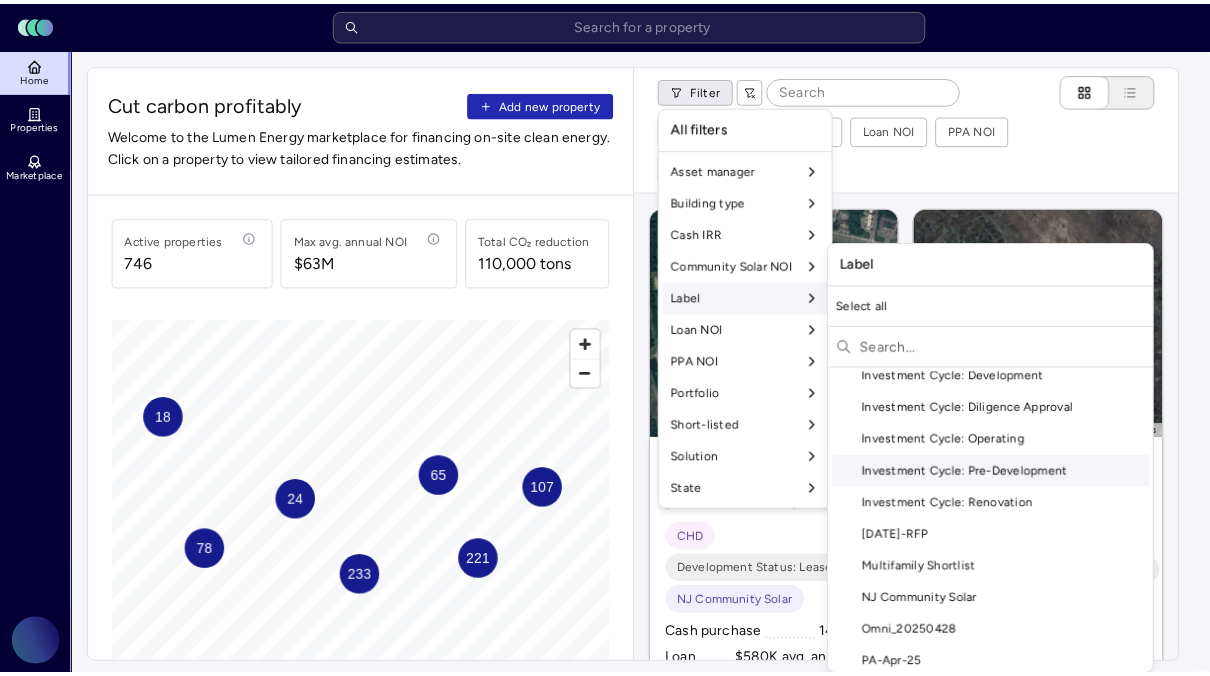 scroll, scrollTop: 660, scrollLeft: 0, axis: vertical 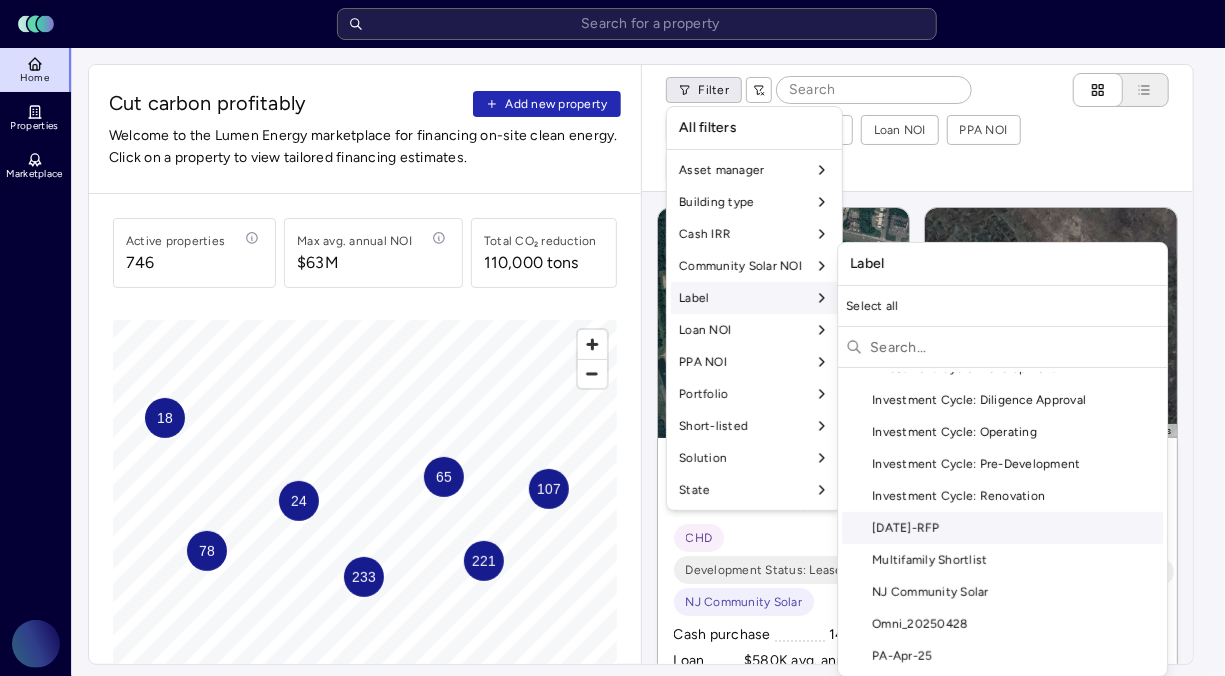 click on "[DATE]-RFP" at bounding box center [1002, 528] 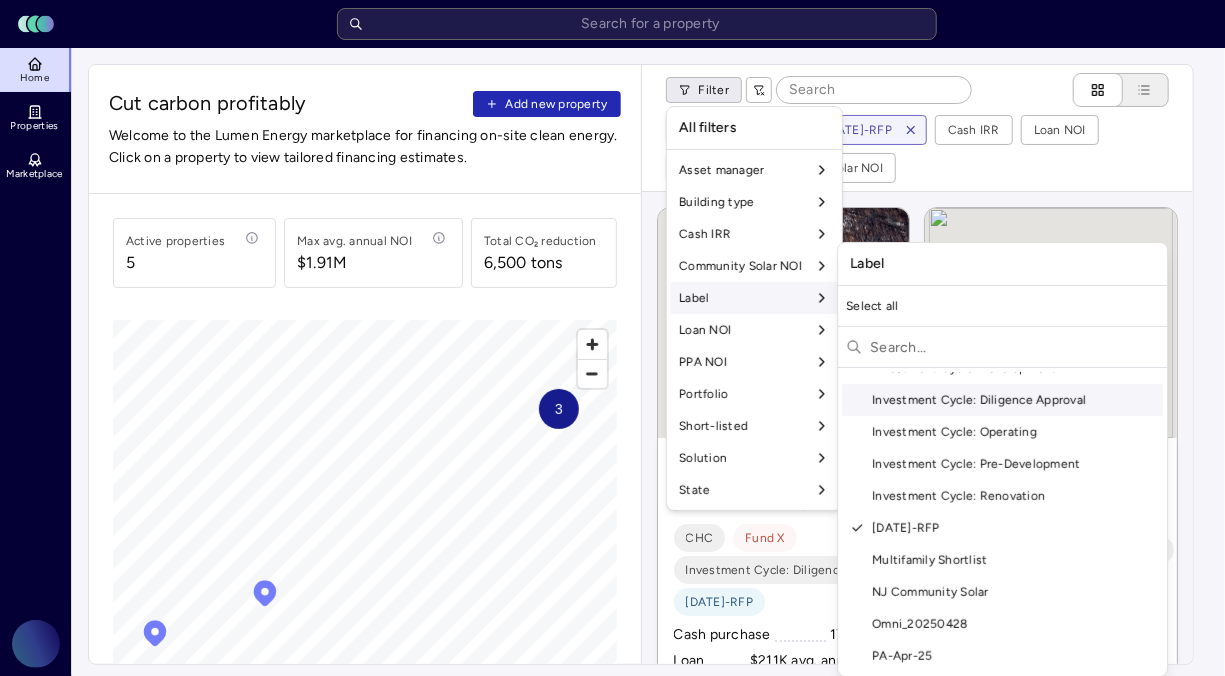 click on "Toggle Sidebar Lumen Energy Logo Home Properties Marketplace Crow Holdings [EMAIL_ADDRESS][DOMAIN_NAME] Cut carbon profitably Add new property Welcome to the Lumen Energy marketplace for financing on-site clean energy. Click on a property to view tailored financing estimates. Active properties [STREET_ADDRESS] annual NOI $1.91M Total CO₂ reduction 6,500 tons 3 © Mapbox   © OpenStreetMap   Improve this map Filter Building type Label: [DATE]-RFP Cash IRR Loan NOI PPA NOI Community Solar NOI To navigate the map with touch gestures double-tap and hold your finger on the map, then drag the map. To navigate, press the arrow keys. To activate drag with keyboard, press Alt + Enter or Alt + Space. Once you are in keyboard drag state, use the arrow keys to move the marker. To complete the drag, press the Enter or Space keys. To cancel the drag and return to the original position, press Alt + Enter, Alt + Space, or Escape LPC [STREET_ADDRESS][GEOGRAPHIC_DATA][STREET_ADDRESS] CHC Fund X [DATE]-RFP Cash purchase 17.6% IRR" at bounding box center [612, 841] 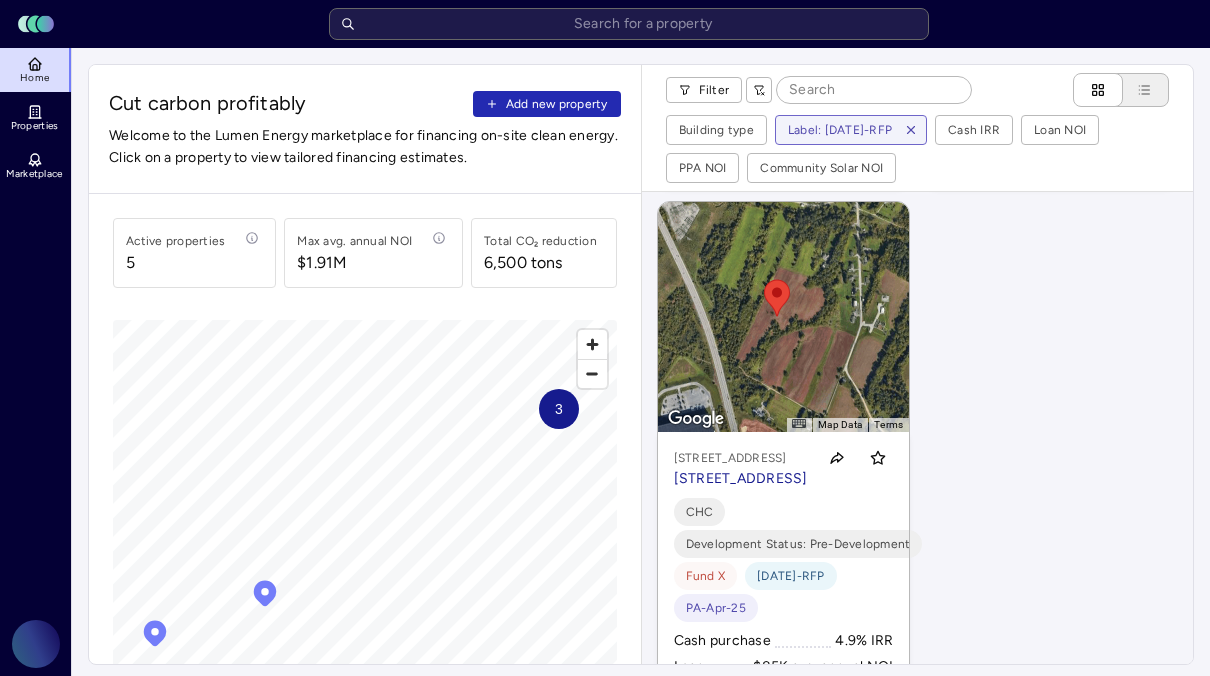 drag, startPoint x: 1023, startPoint y: 318, endPoint x: 1003, endPoint y: 122, distance: 197.01776 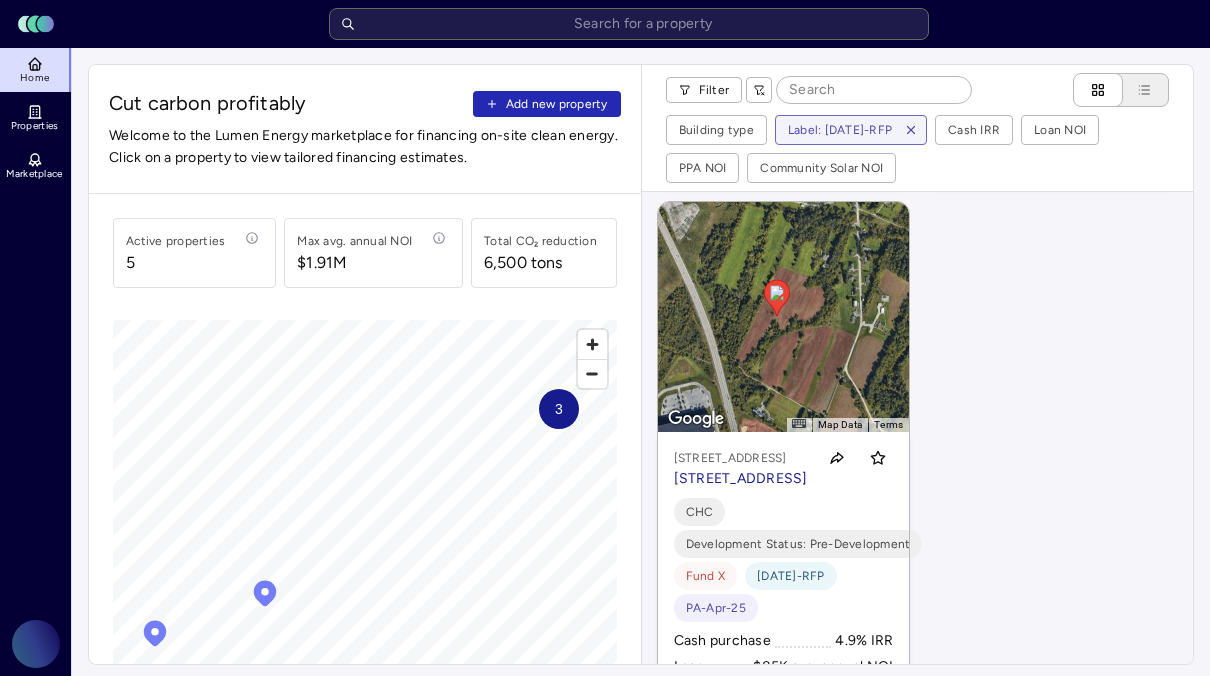 scroll, scrollTop: 1080, scrollLeft: 0, axis: vertical 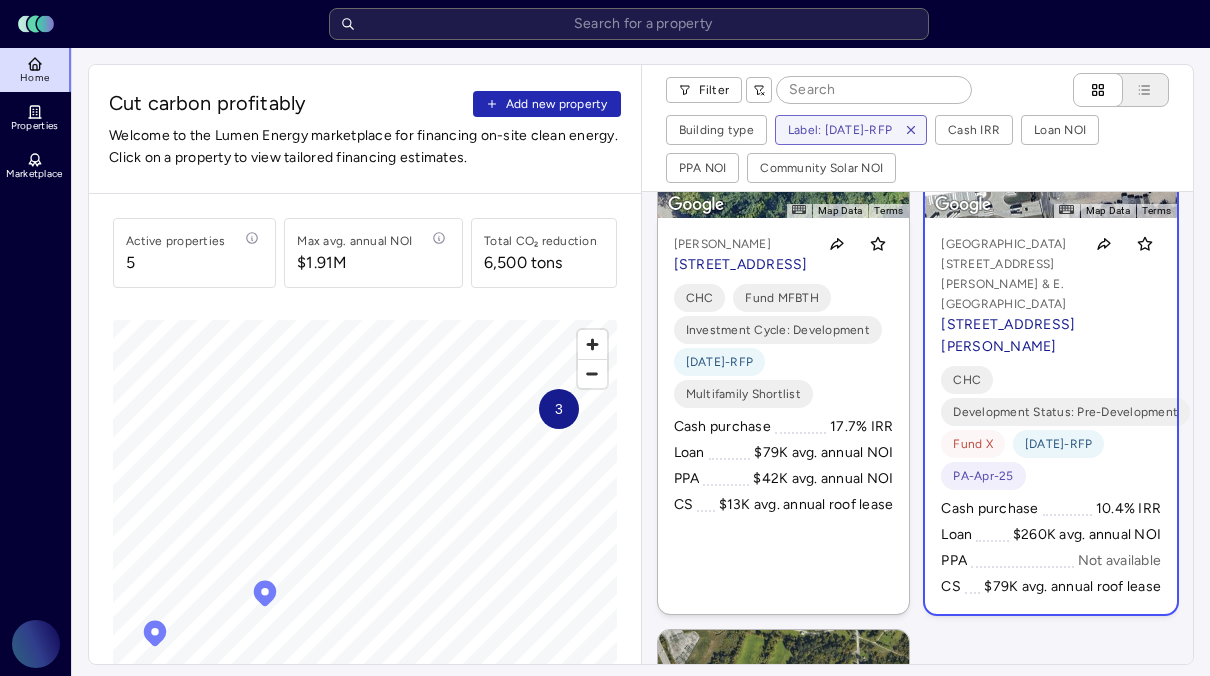 drag, startPoint x: 1031, startPoint y: 638, endPoint x: 1048, endPoint y: 328, distance: 310.4658 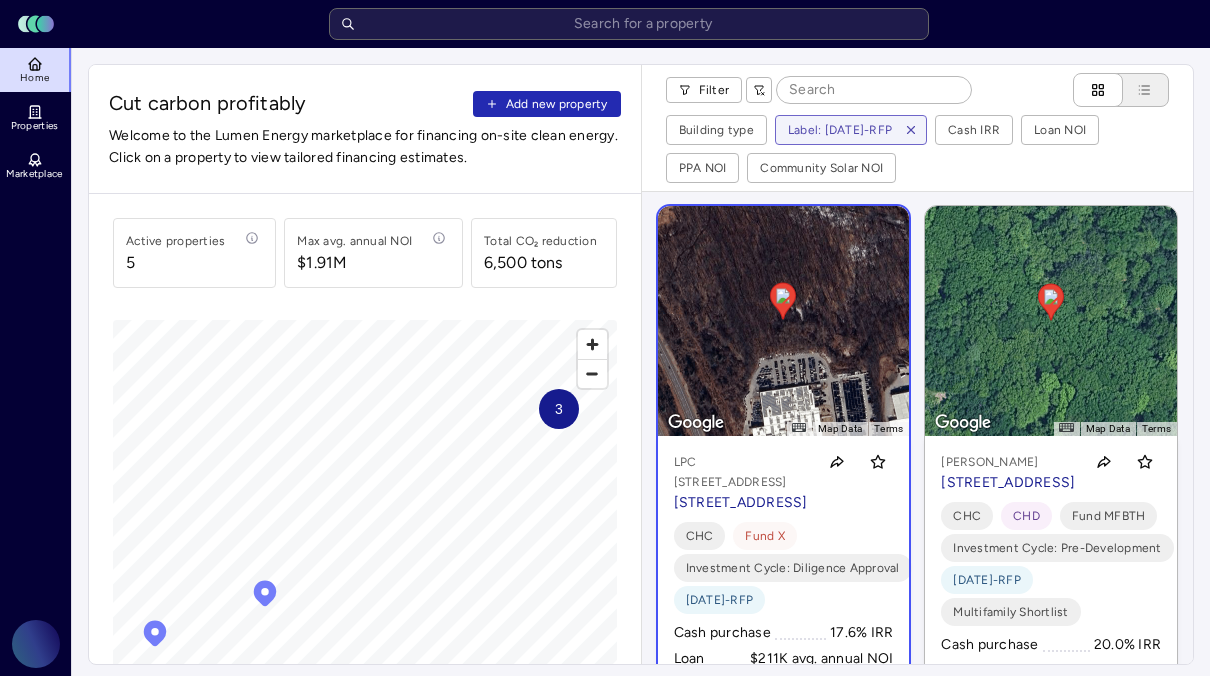 scroll, scrollTop: 0, scrollLeft: 0, axis: both 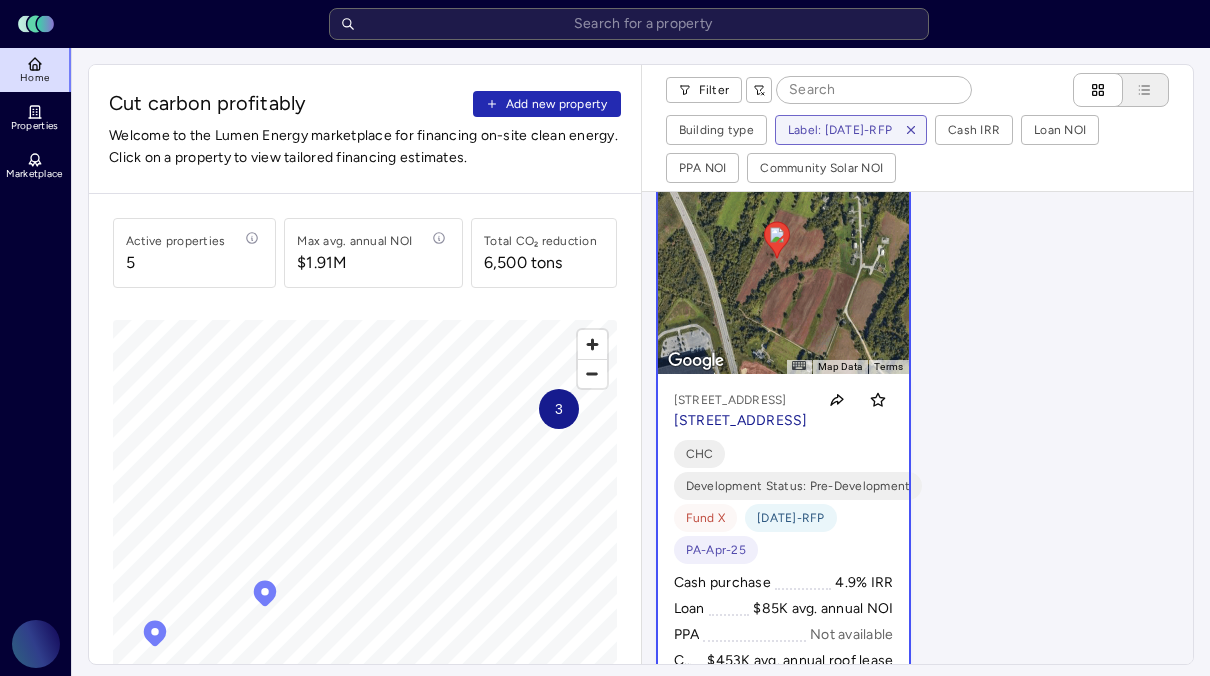 click on "[STREET_ADDRESS]" at bounding box center [784, 411] 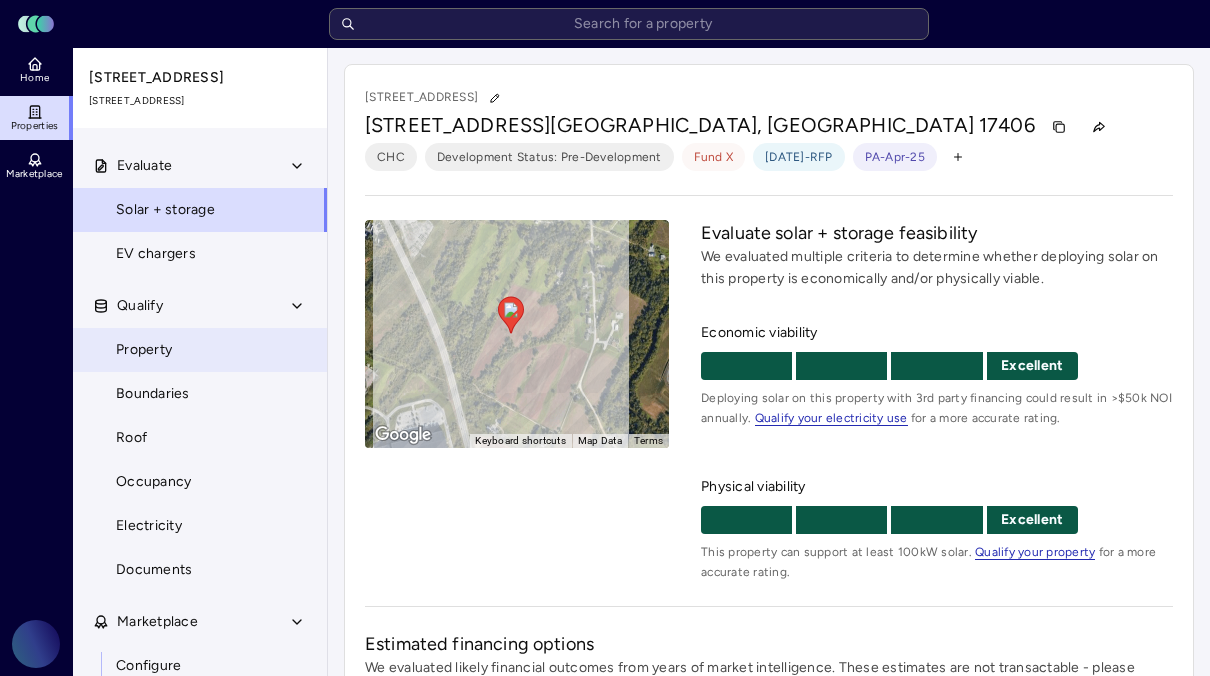 click on "Property" at bounding box center (200, 350) 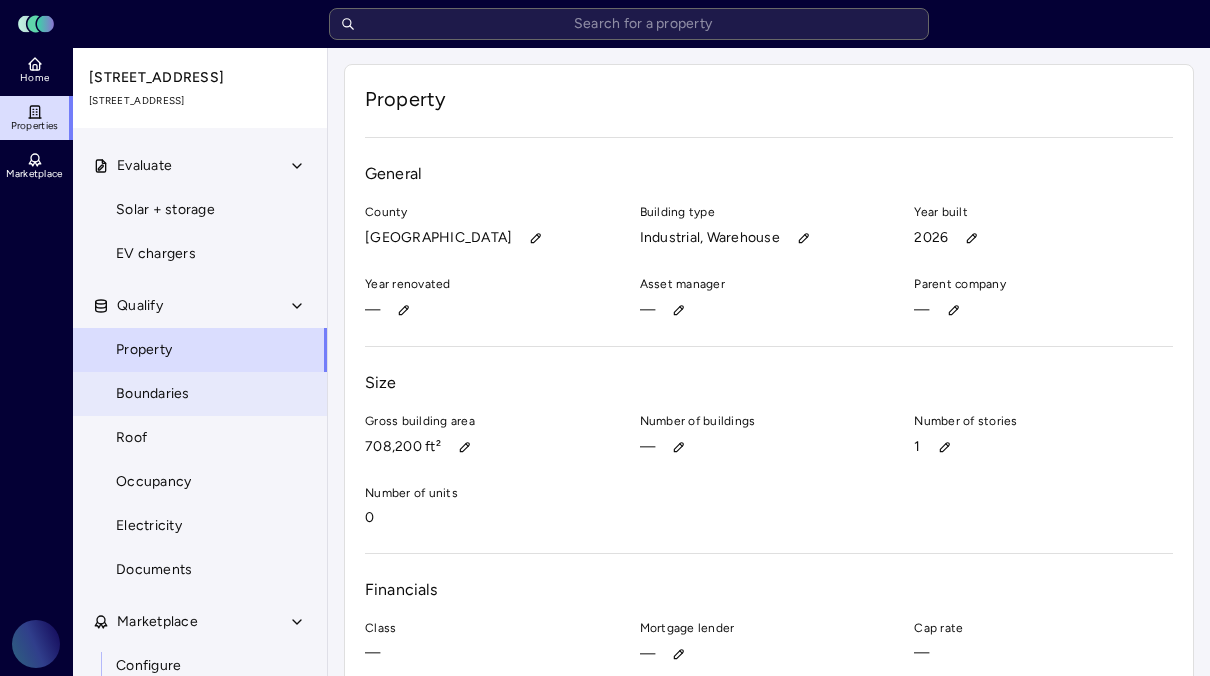 click on "Boundaries" at bounding box center [153, 394] 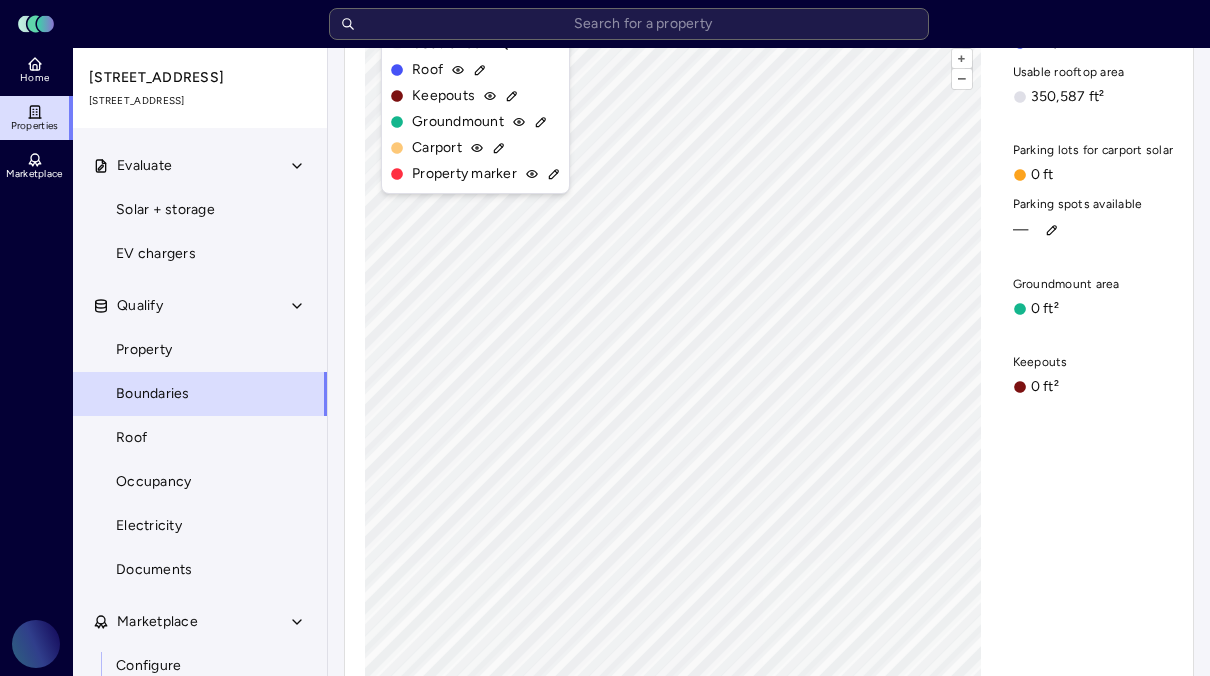 scroll, scrollTop: 83, scrollLeft: 0, axis: vertical 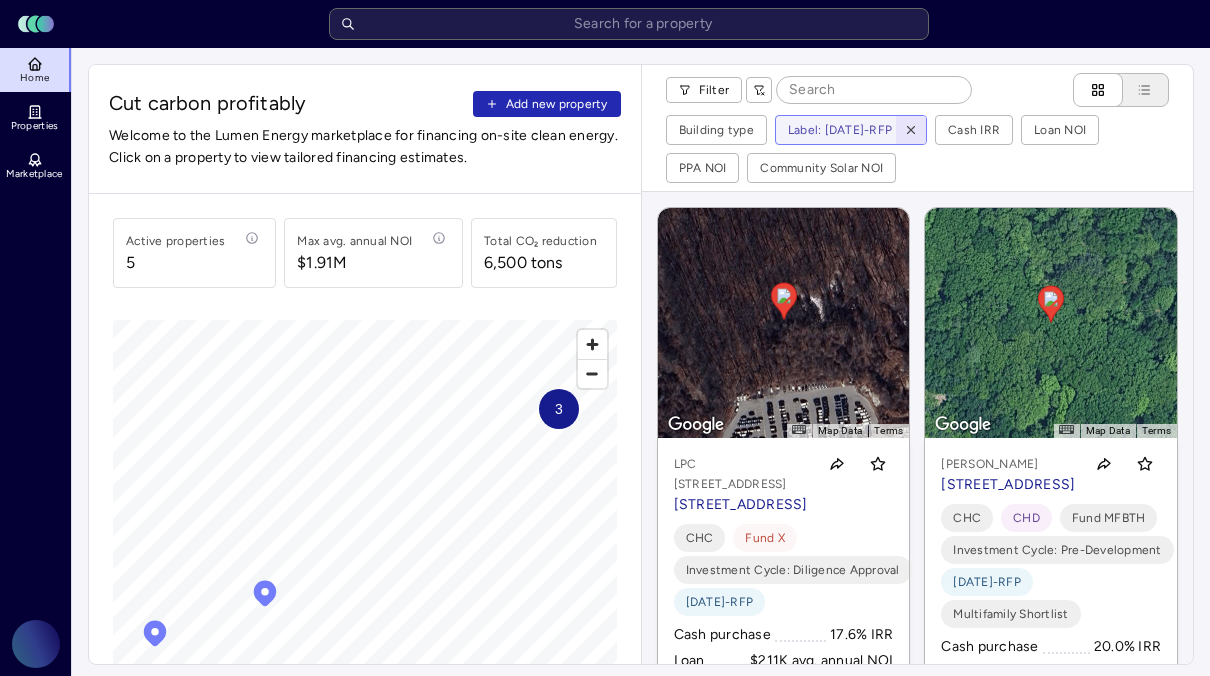 click 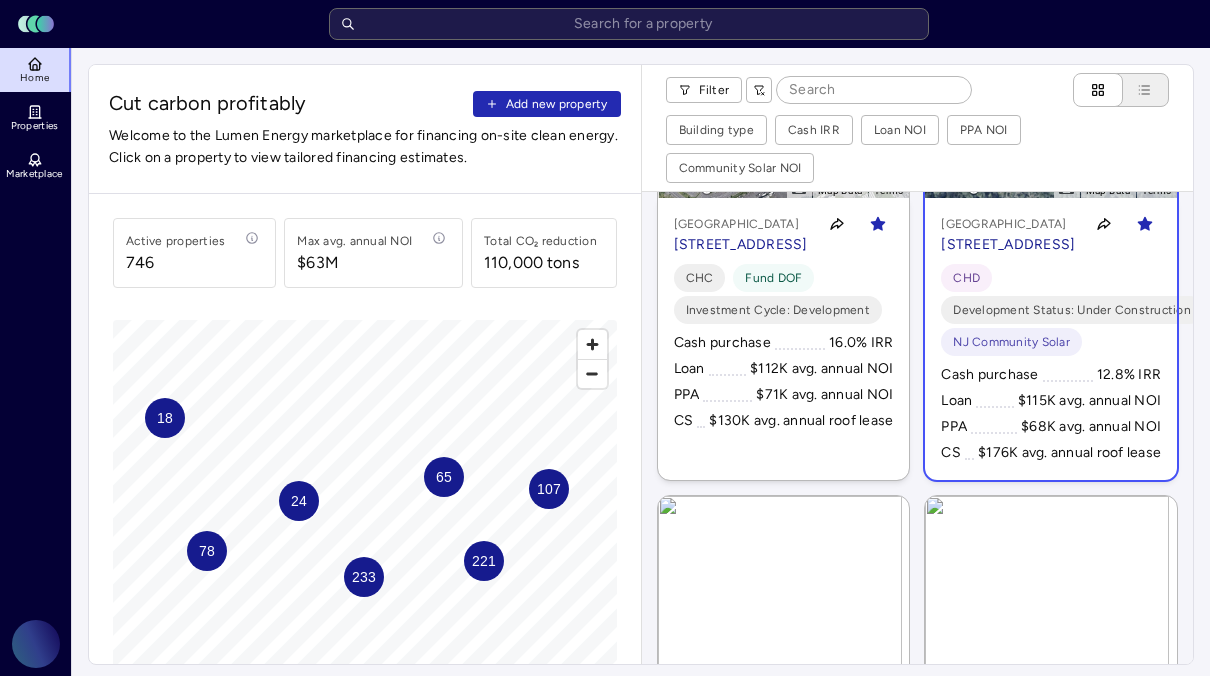 scroll, scrollTop: 1400, scrollLeft: 0, axis: vertical 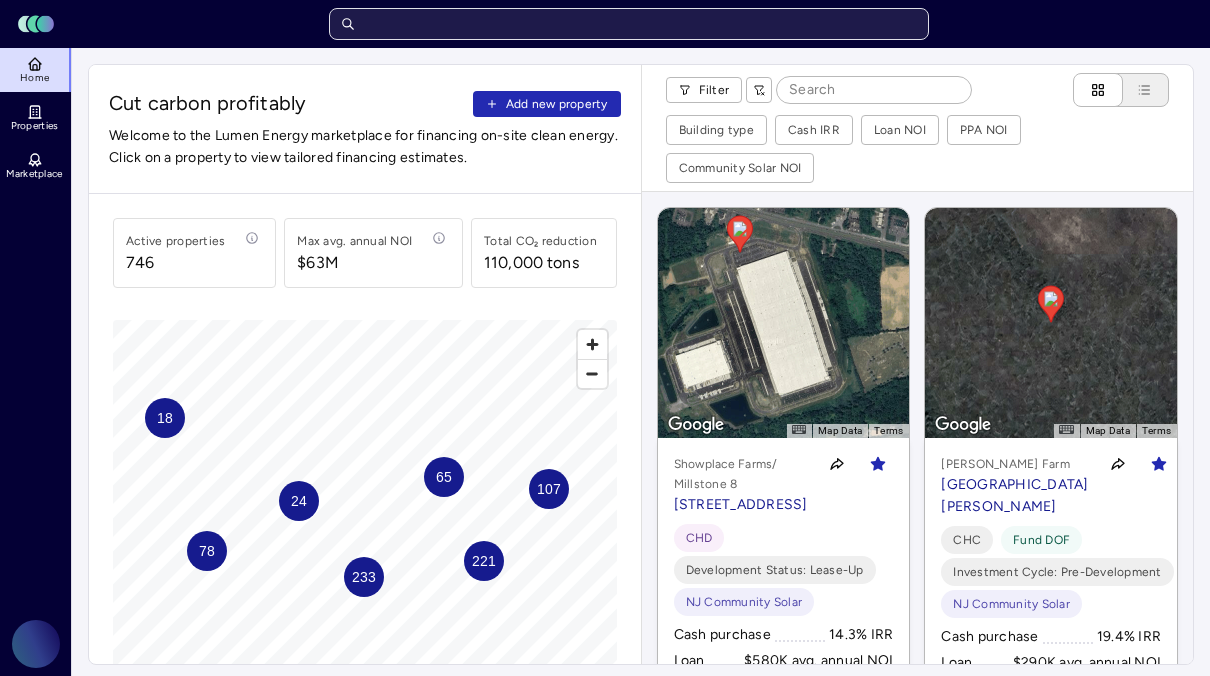 click at bounding box center [629, 24] 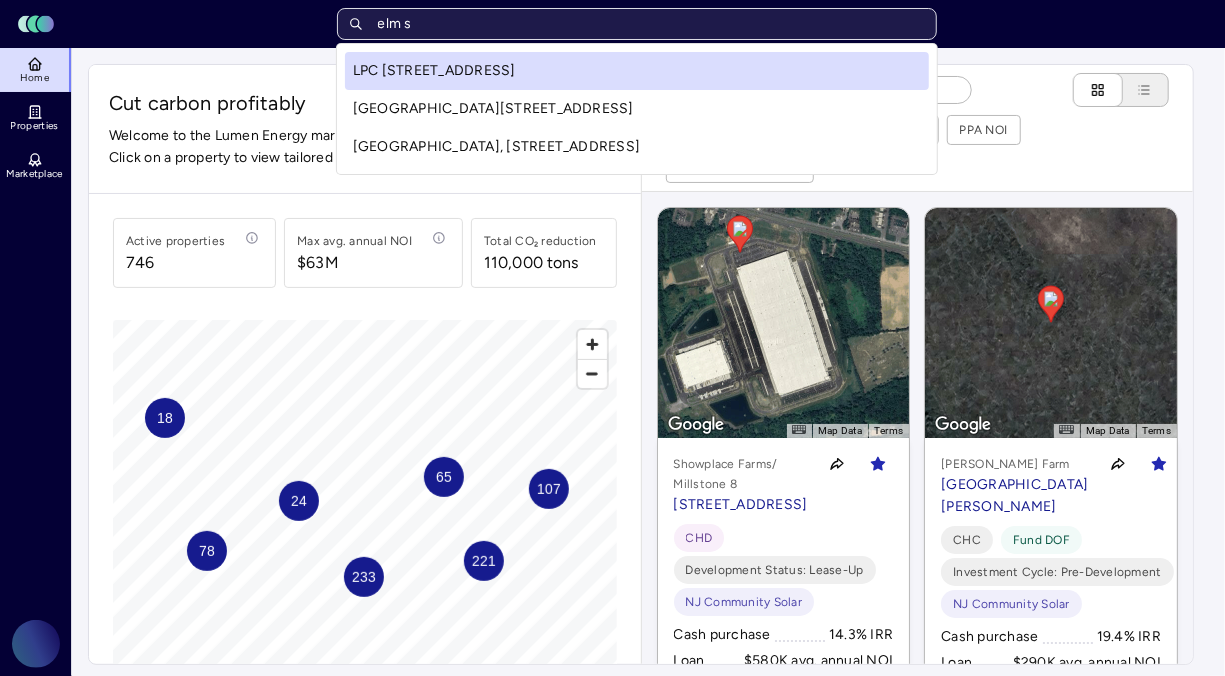 type on "elm st" 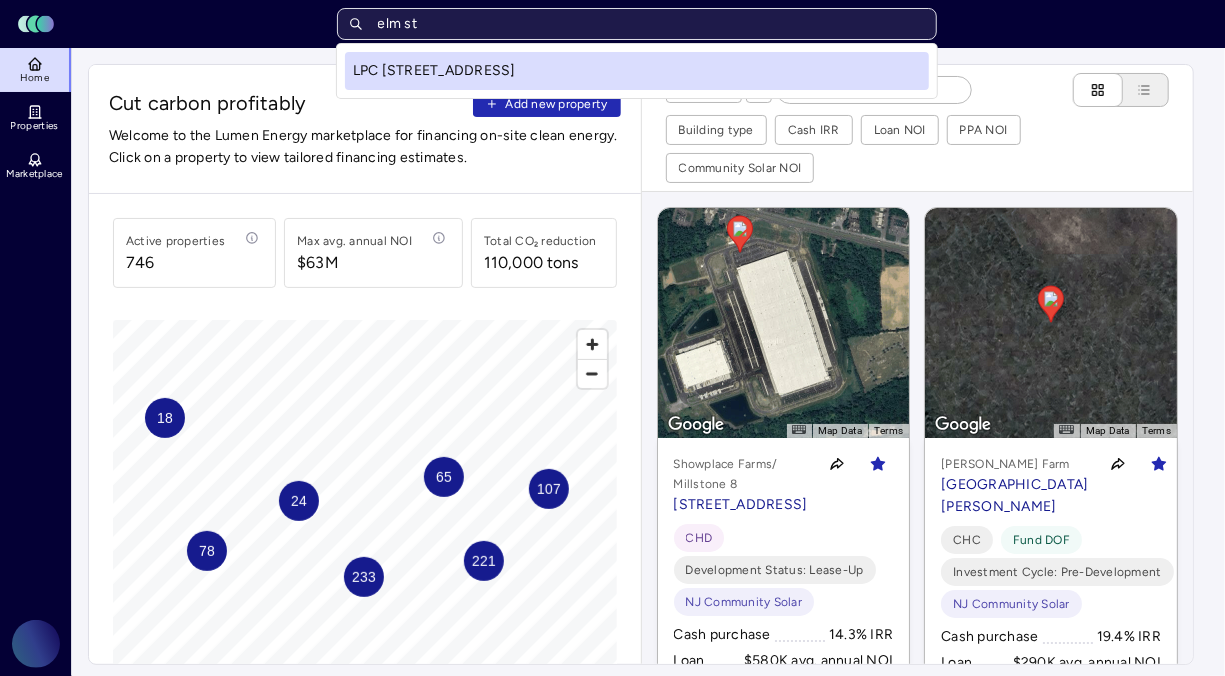 type 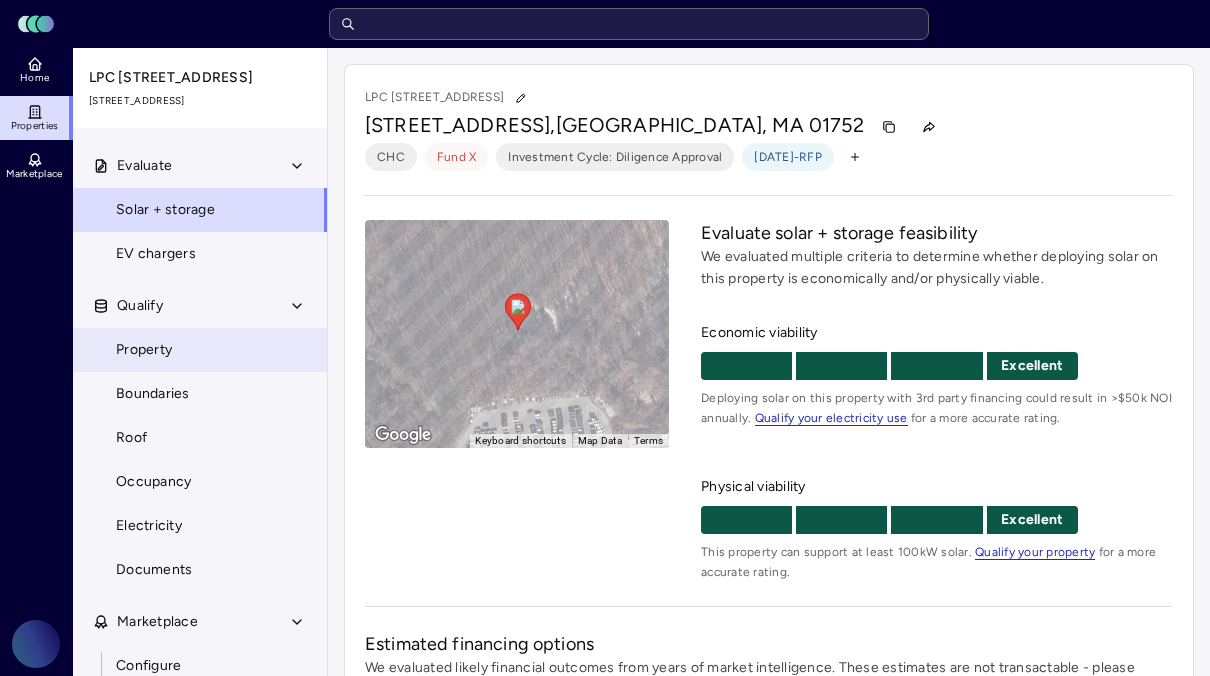 click on "Property" at bounding box center [200, 350] 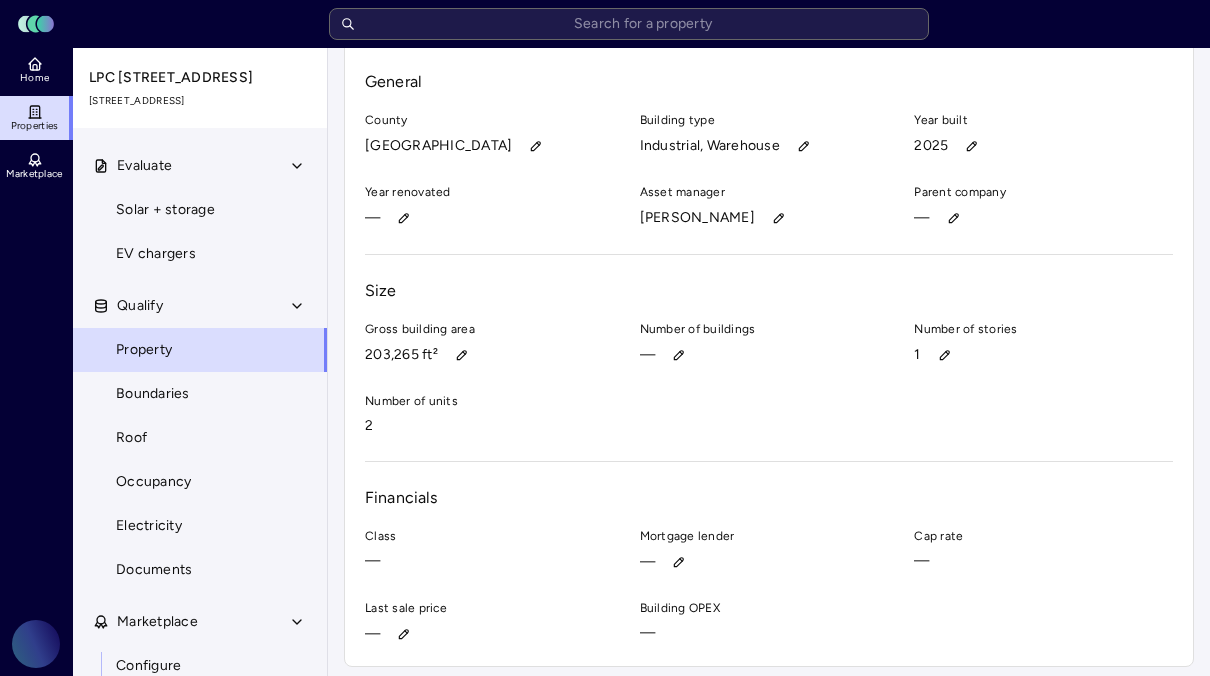 scroll, scrollTop: 95, scrollLeft: 0, axis: vertical 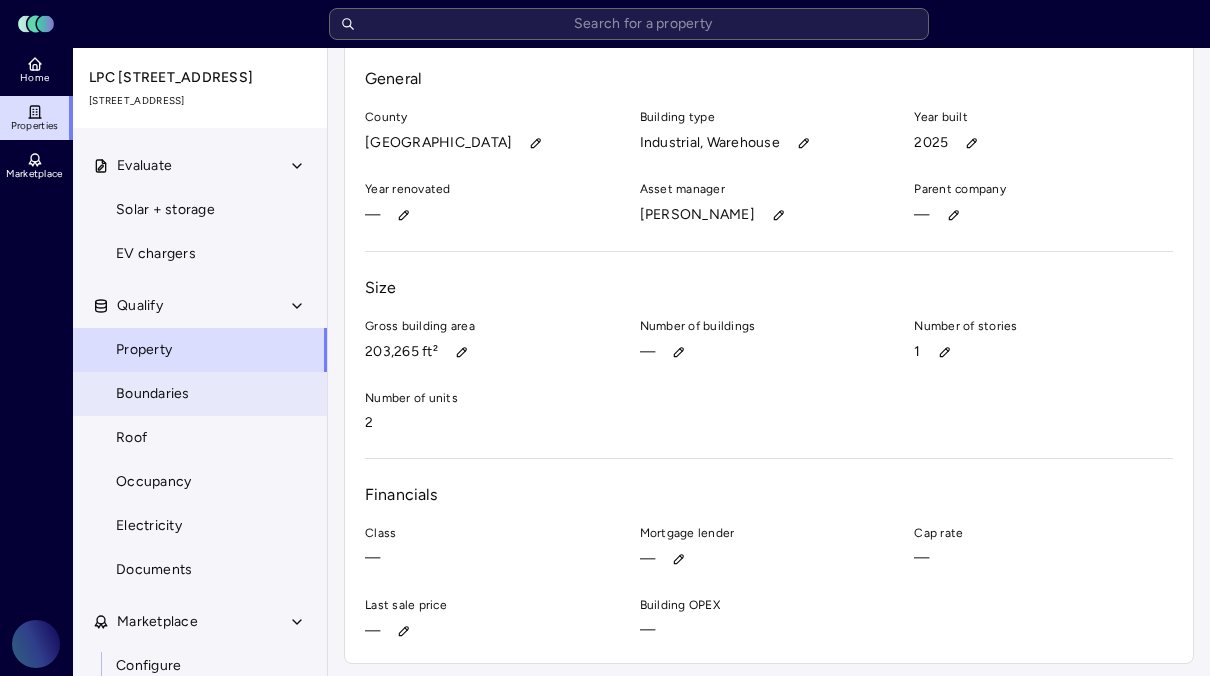 click on "Boundaries" at bounding box center [153, 394] 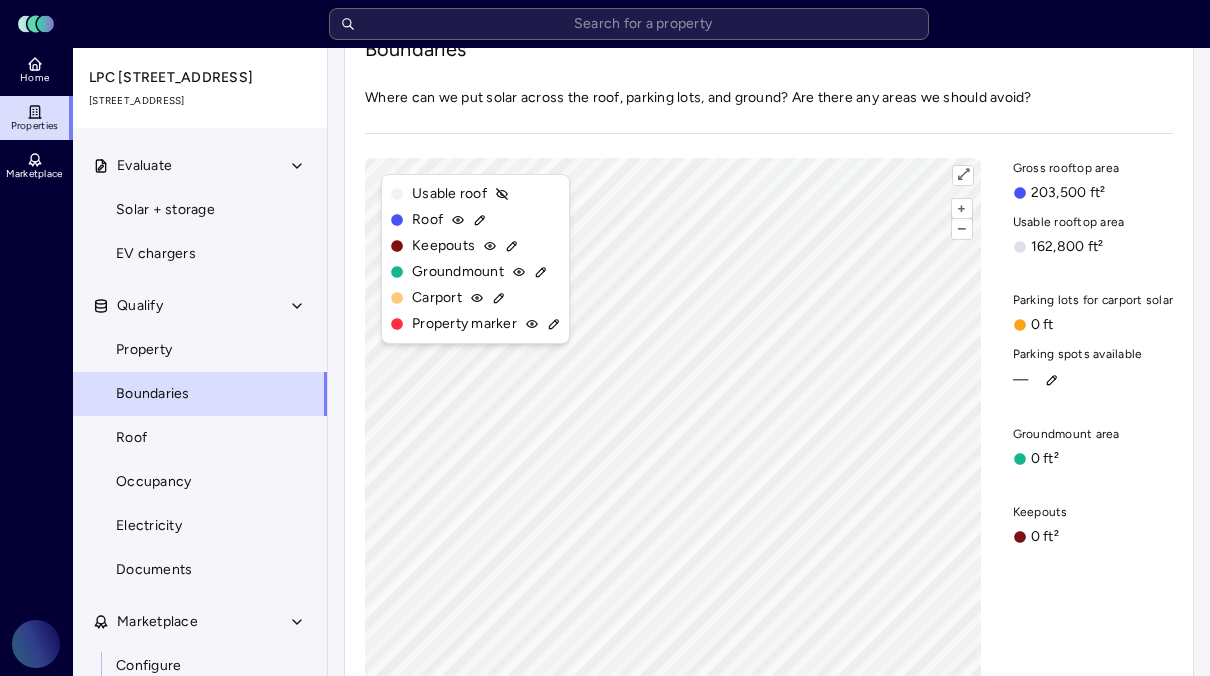 scroll, scrollTop: 0, scrollLeft: 0, axis: both 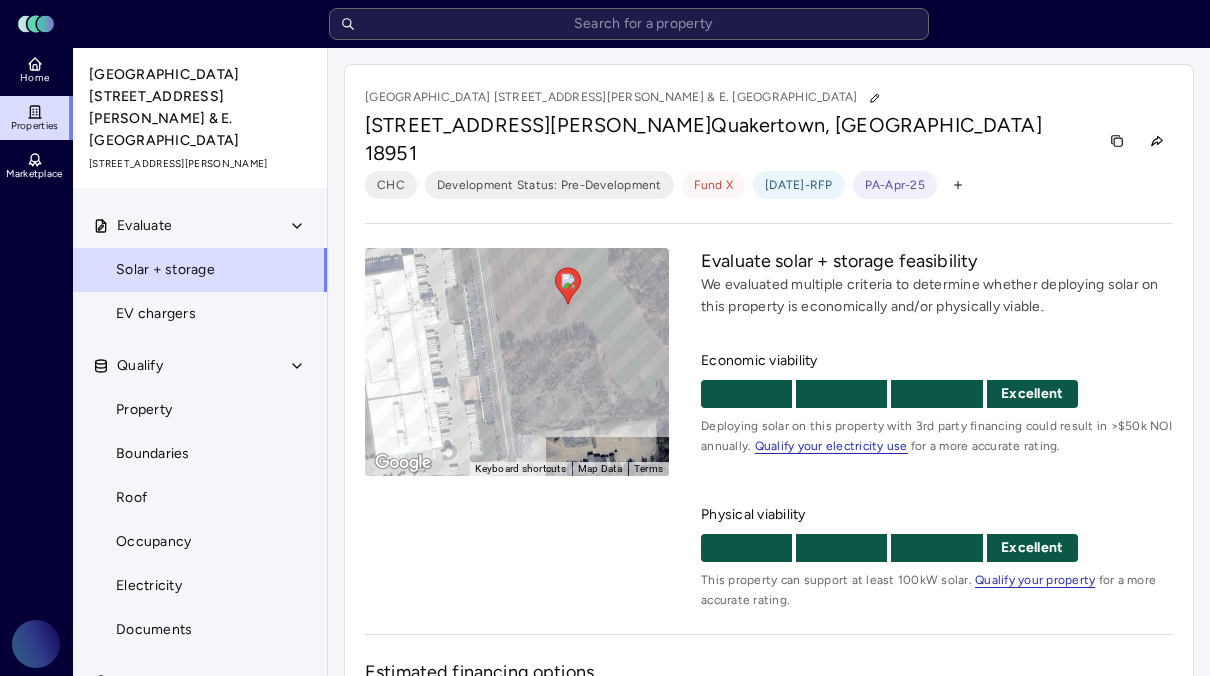 drag, startPoint x: 498, startPoint y: 491, endPoint x: 457, endPoint y: 281, distance: 213.96495 